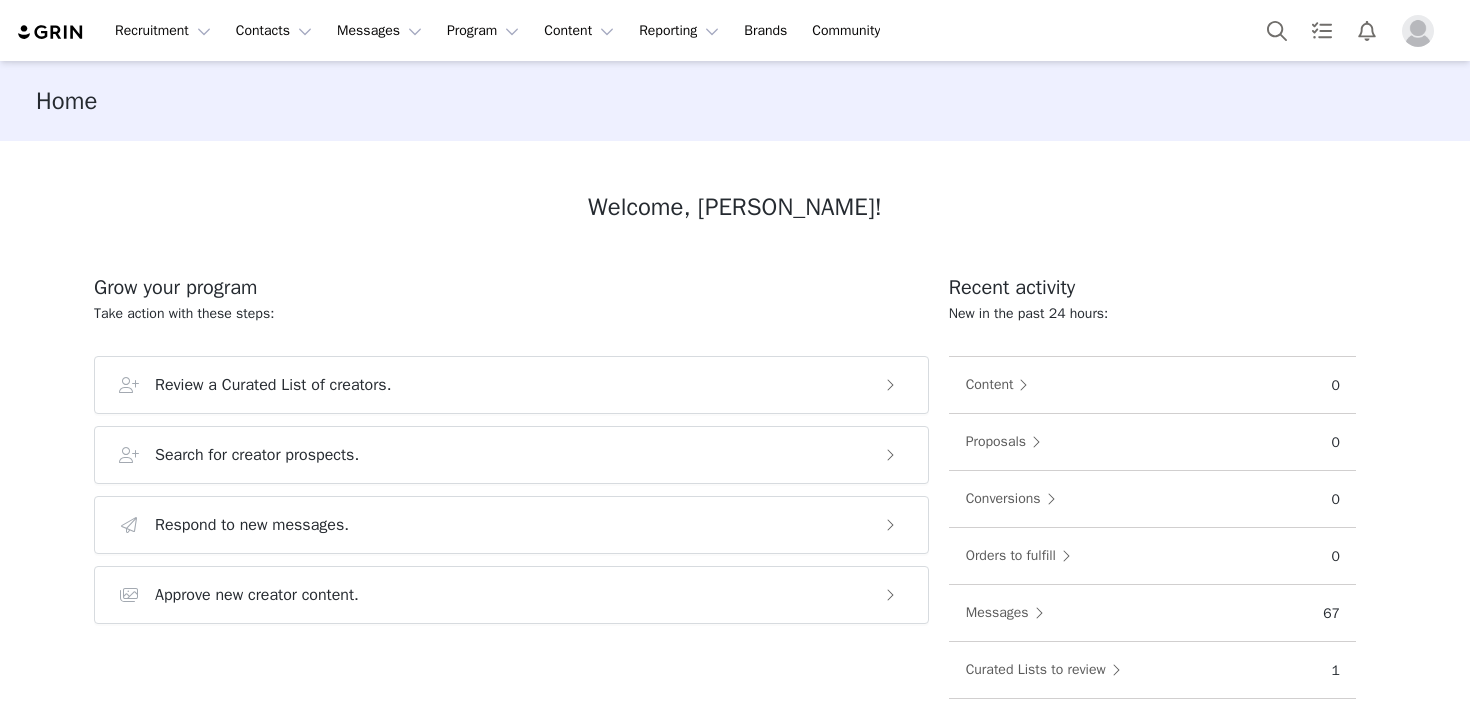 scroll, scrollTop: 0, scrollLeft: 0, axis: both 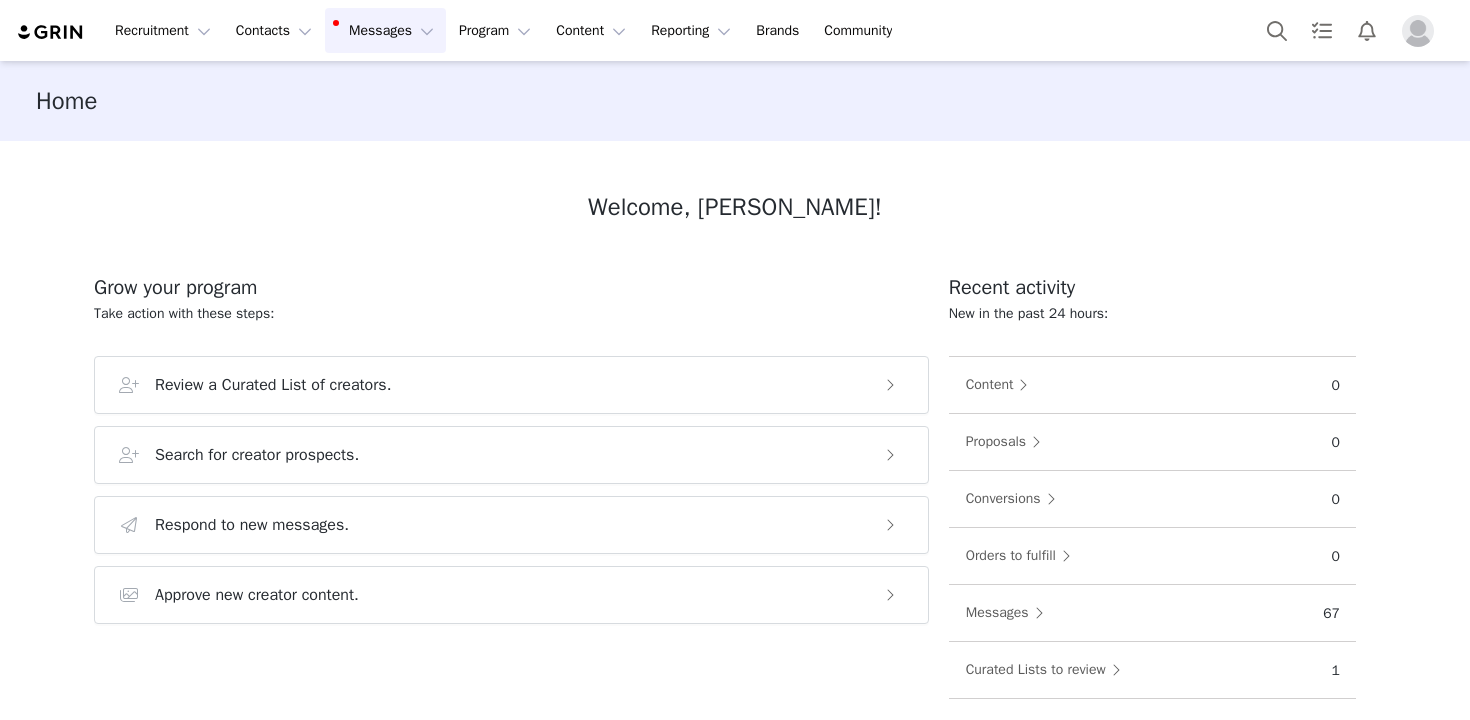 click on "Messages Messages" at bounding box center [385, 30] 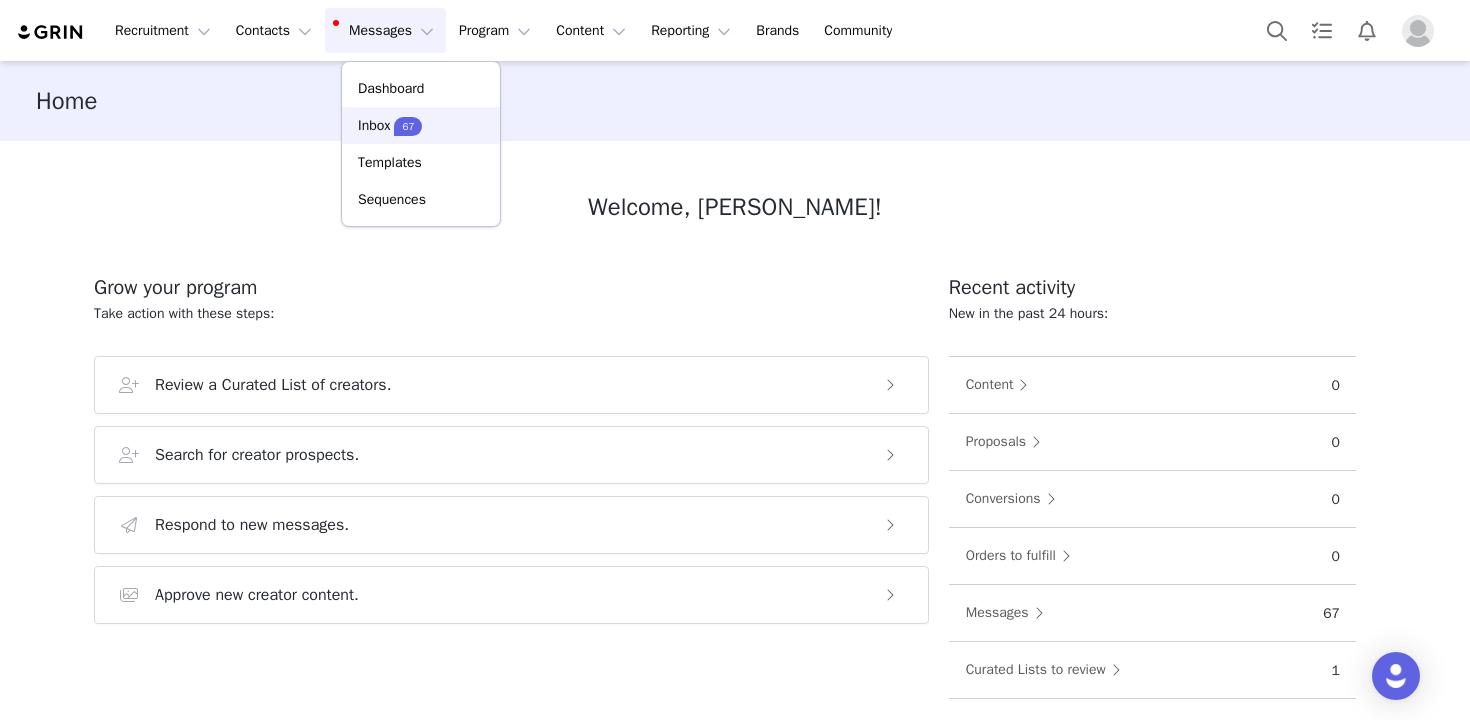 click on "Inbox 67" at bounding box center [421, 125] 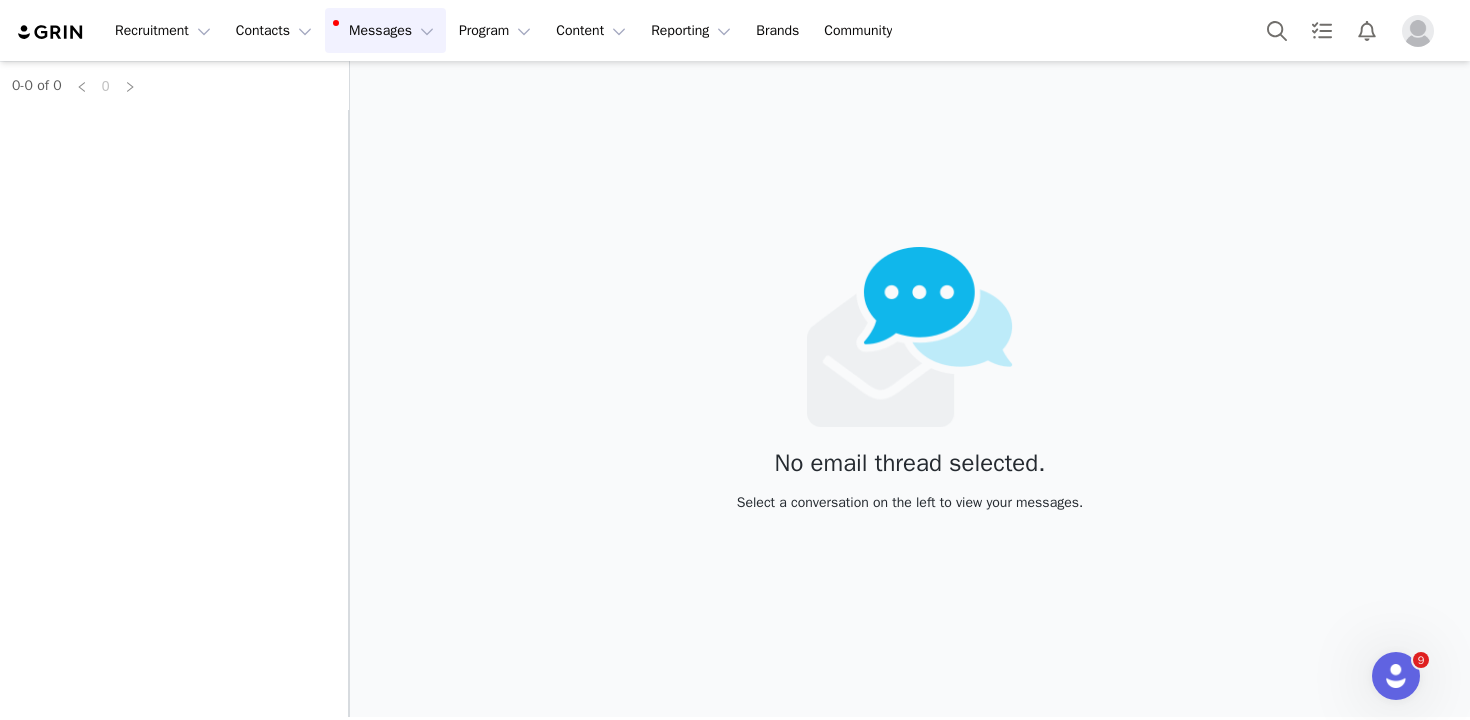 scroll, scrollTop: 0, scrollLeft: 0, axis: both 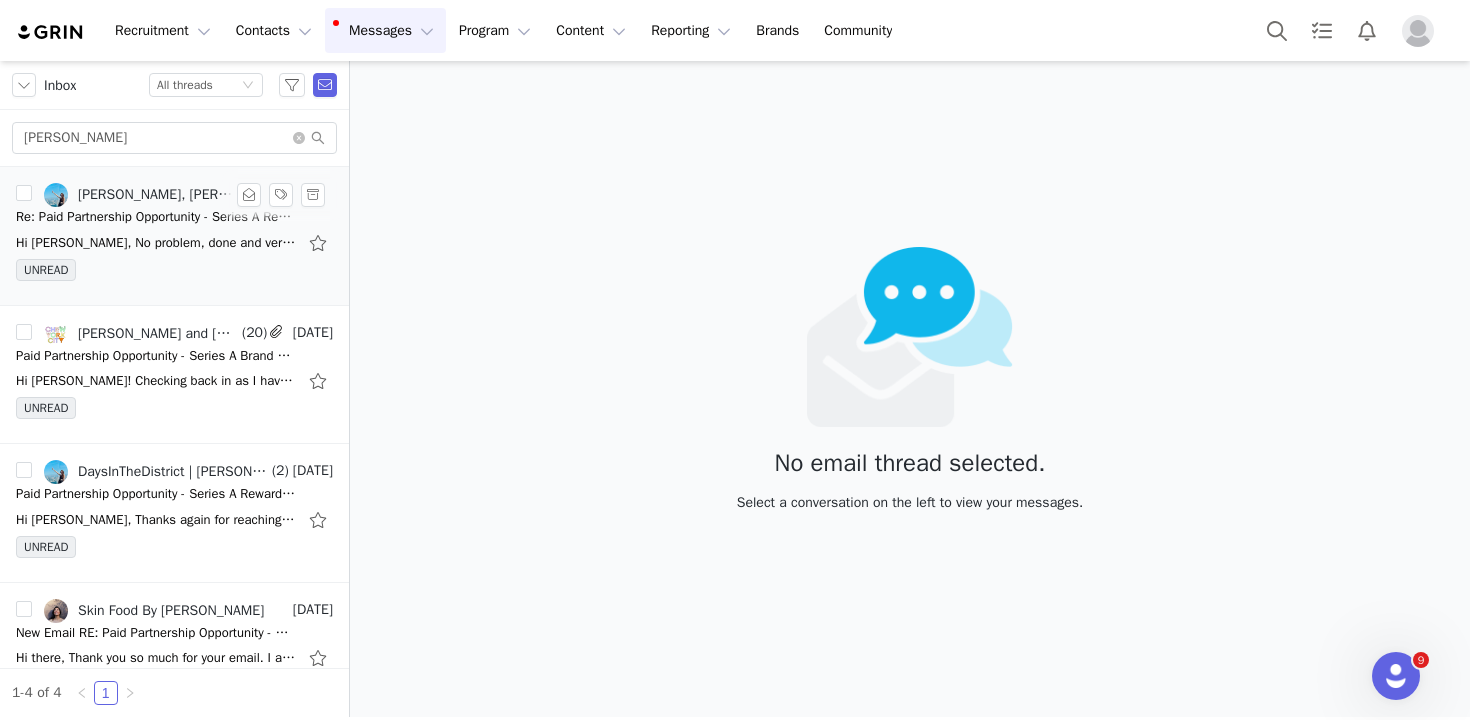 click on "Hi [PERSON_NAME], No problem, done and verified! Let me know if you need anything else. Best, [PERSON_NAME] [DATE][DATE] 2:06 PM [PERSON_NAME] <[PERSON_NAME][EMAIL_ADDRESS][DOMAIN_NAME]> wrote: Hi [PERSON_NAME], ​ We're trying to push your" at bounding box center [156, 243] 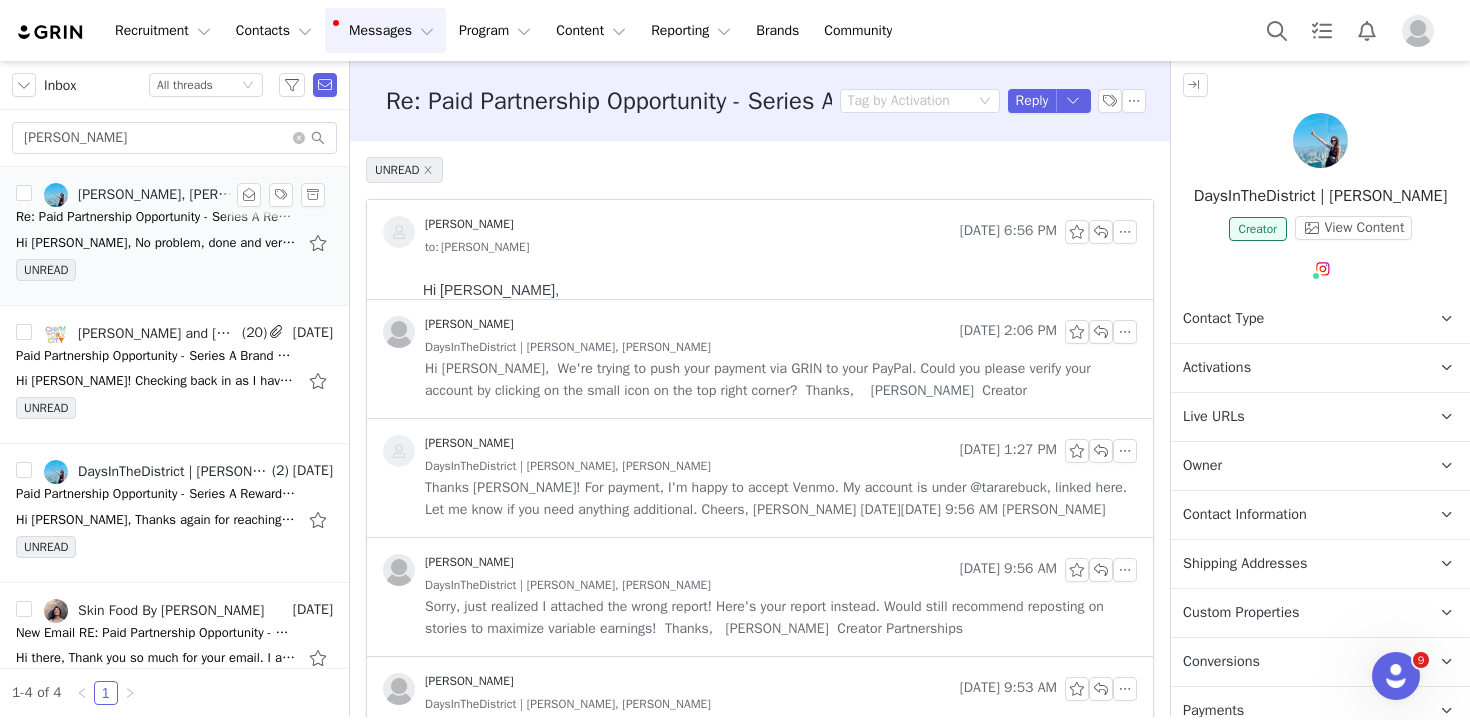 scroll, scrollTop: 0, scrollLeft: 0, axis: both 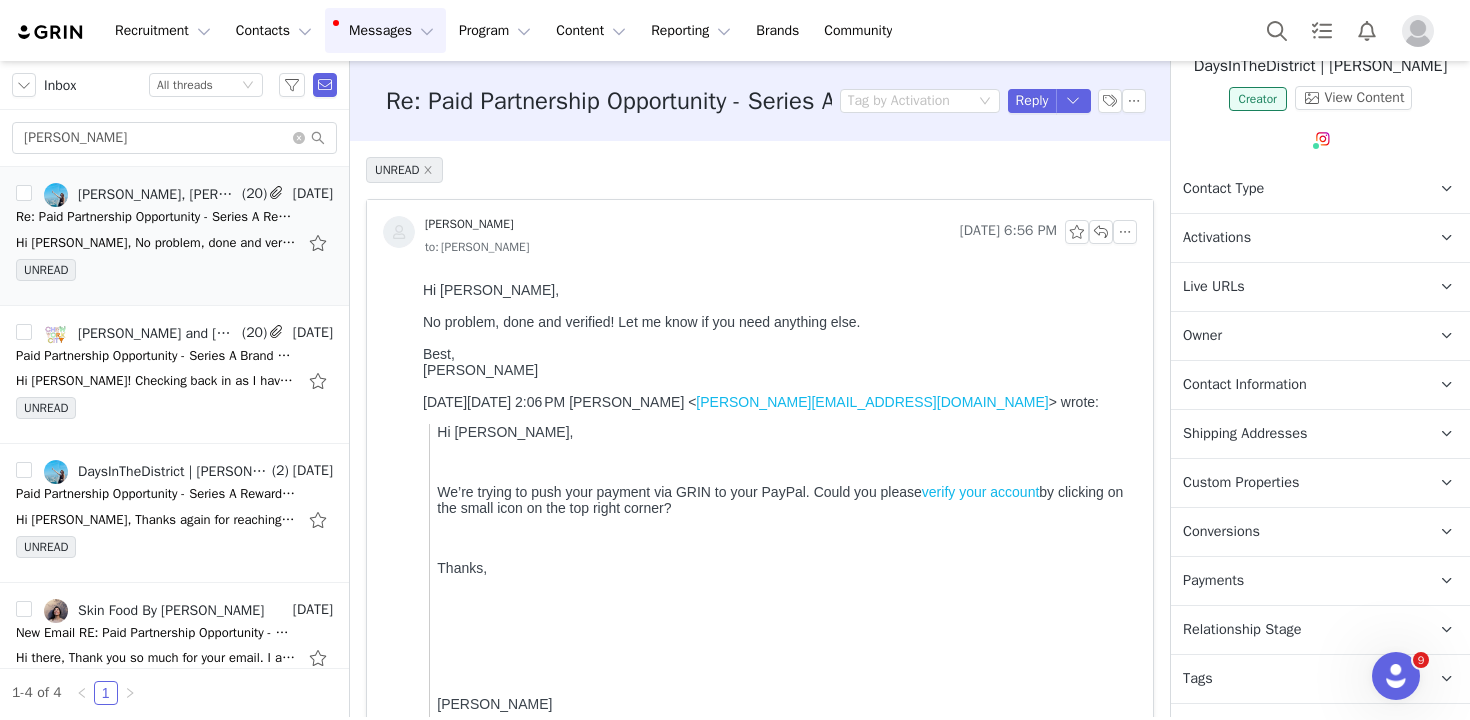 click on "Payments" at bounding box center (1213, 581) 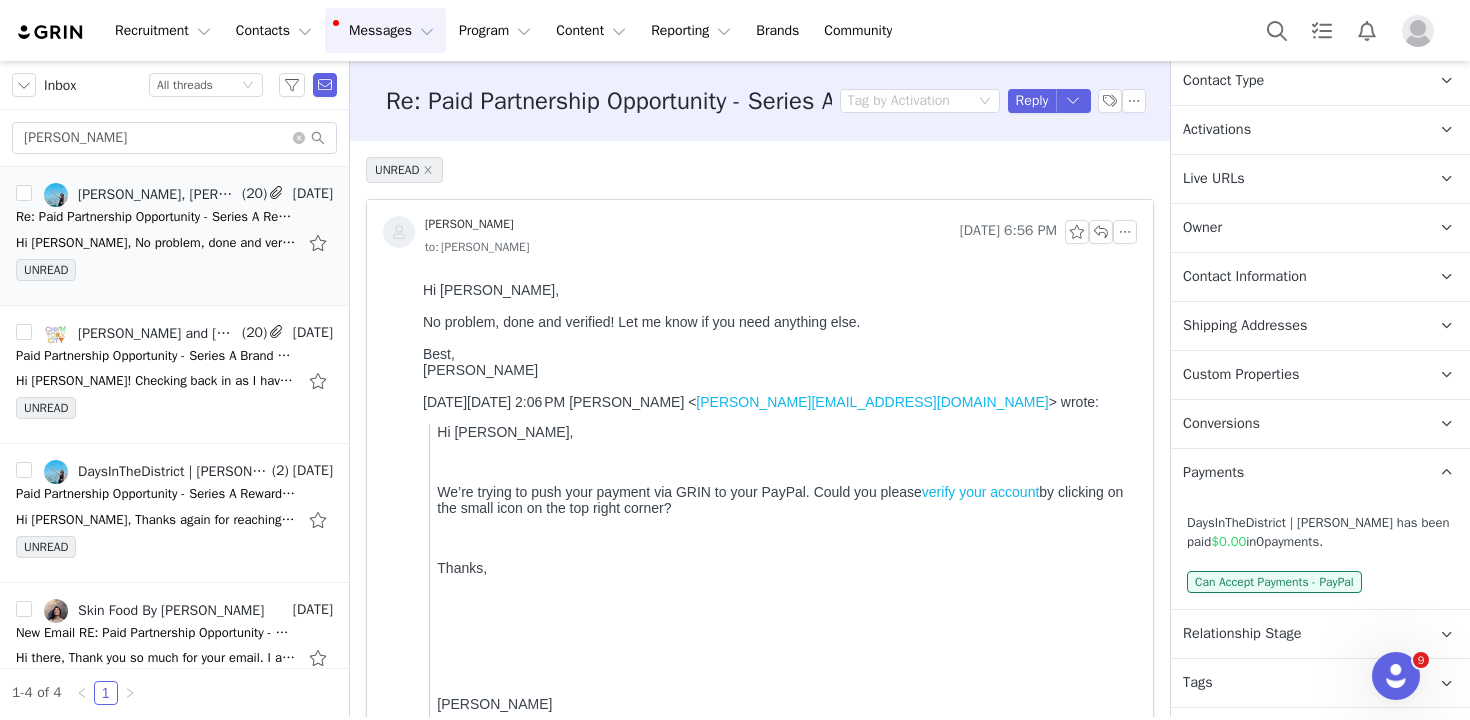 scroll, scrollTop: 0, scrollLeft: 0, axis: both 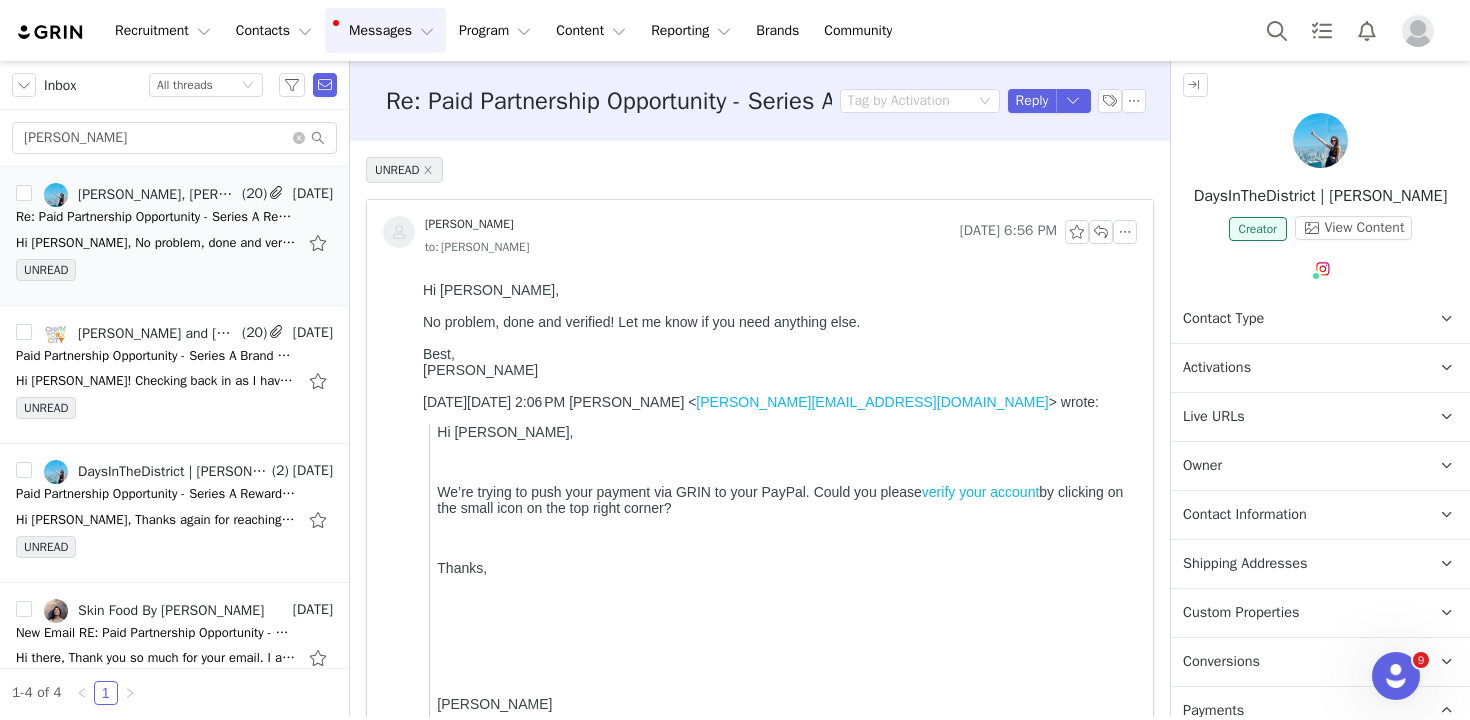 click at bounding box center (1320, 140) 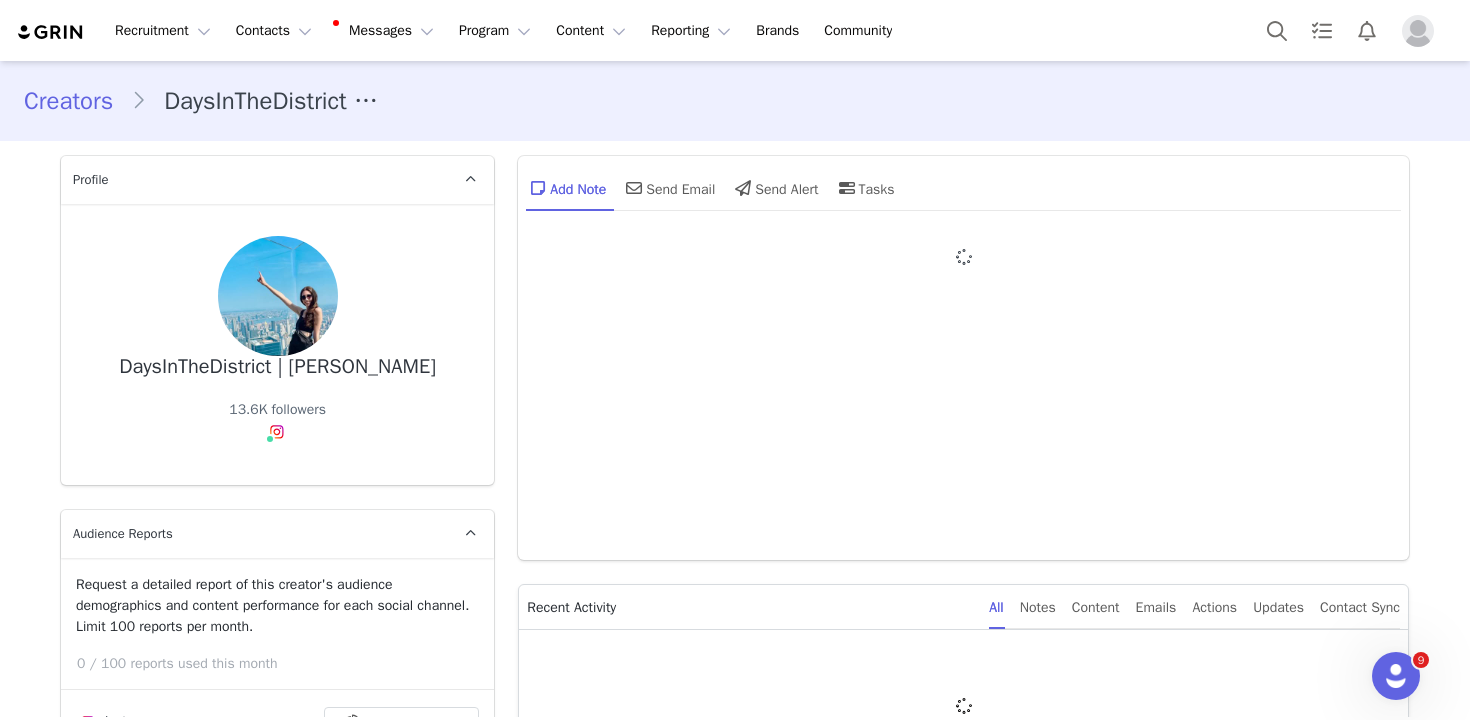 type on "+1 ([GEOGRAPHIC_DATA])" 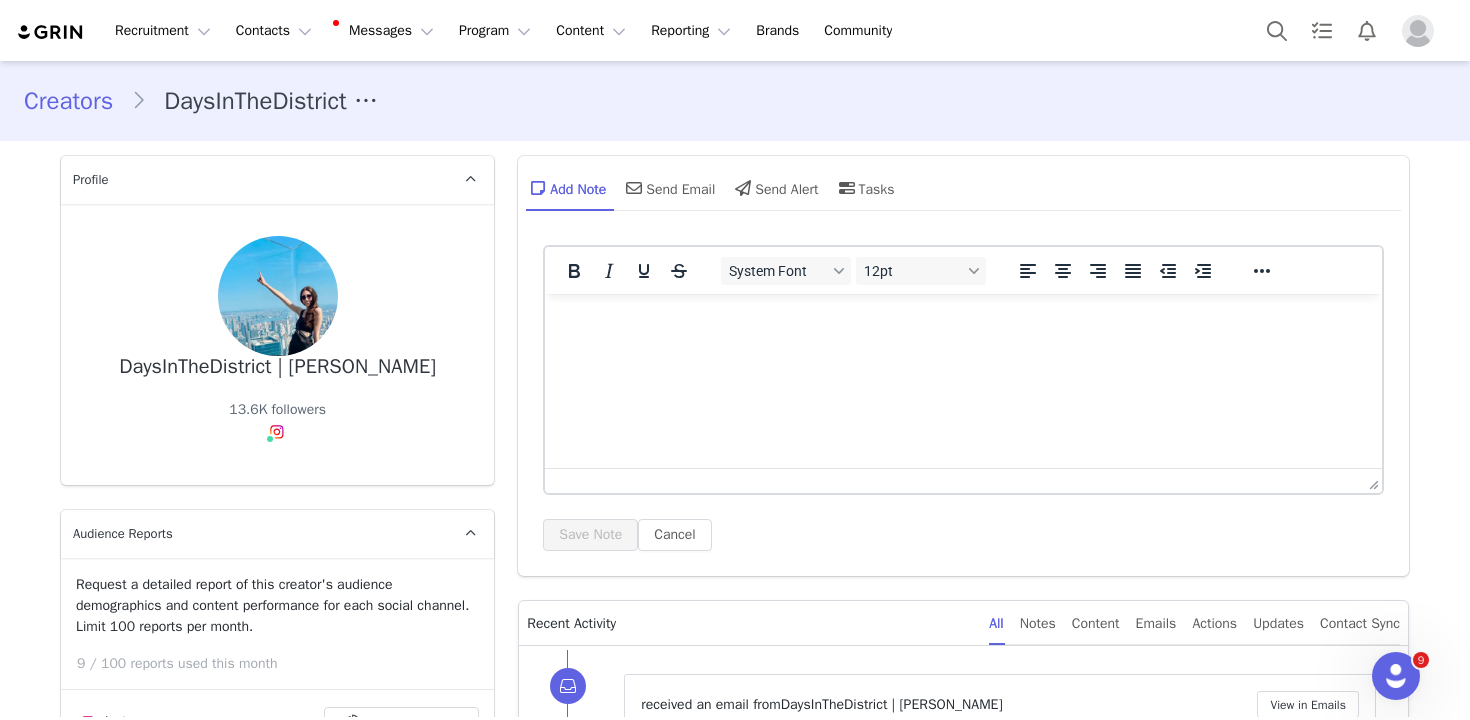 scroll, scrollTop: 0, scrollLeft: 0, axis: both 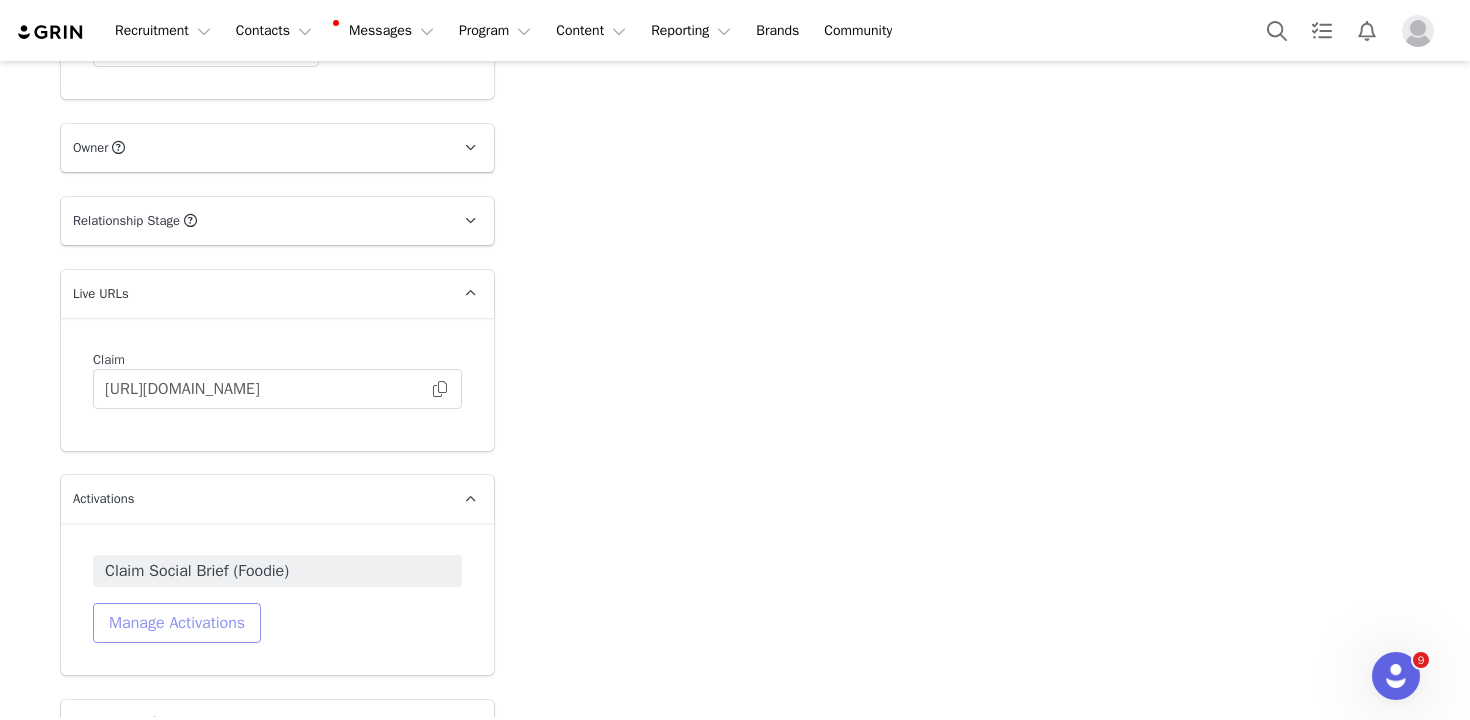 click on "Manage Activations" at bounding box center [177, 623] 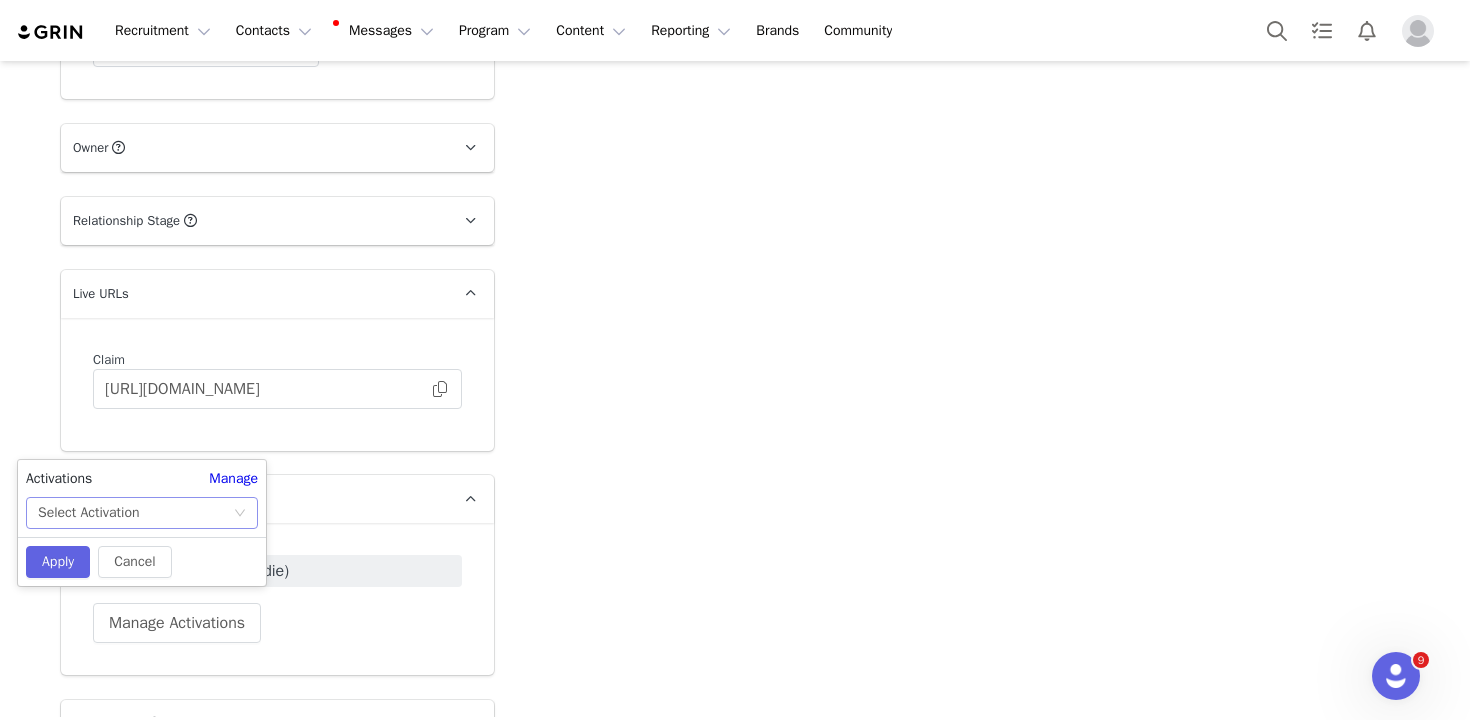 click on "Select Activation" at bounding box center (135, 513) 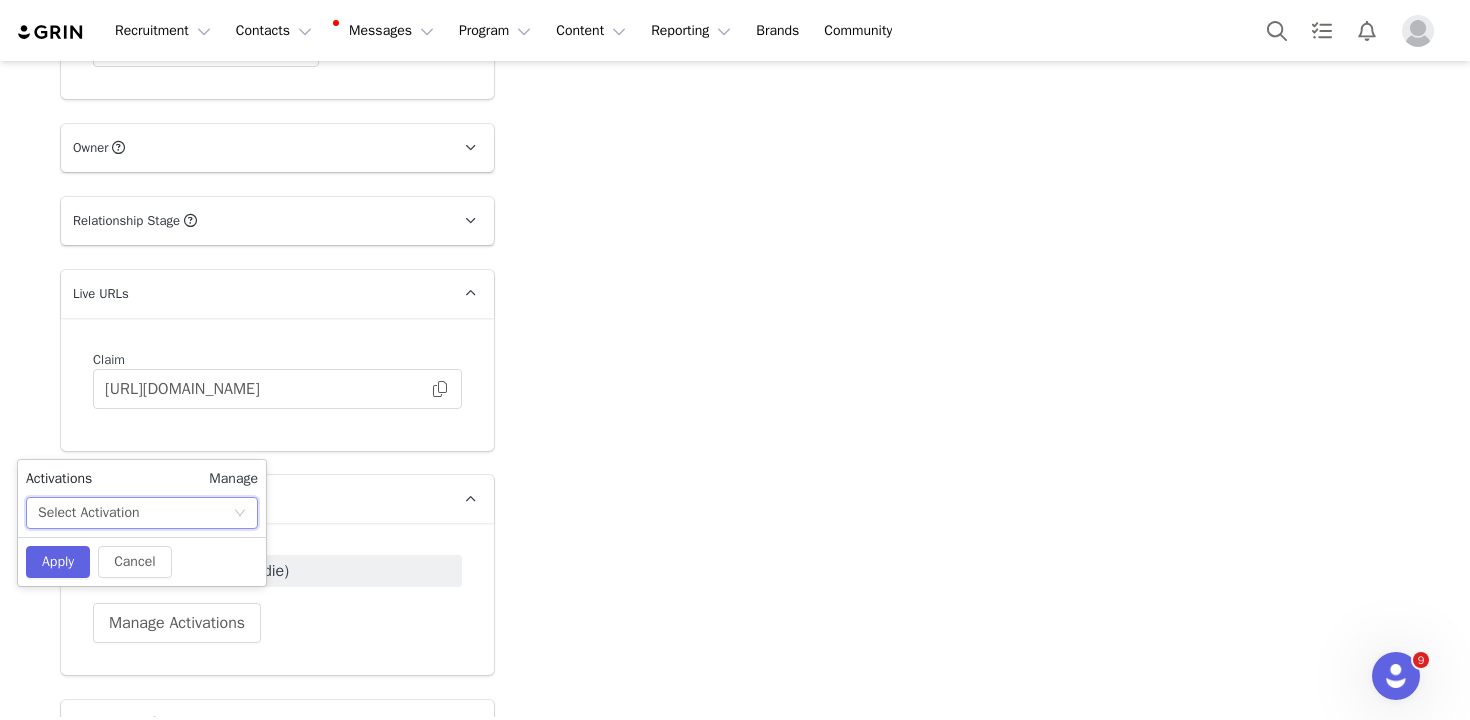 click on "Manage" at bounding box center (233, 478) 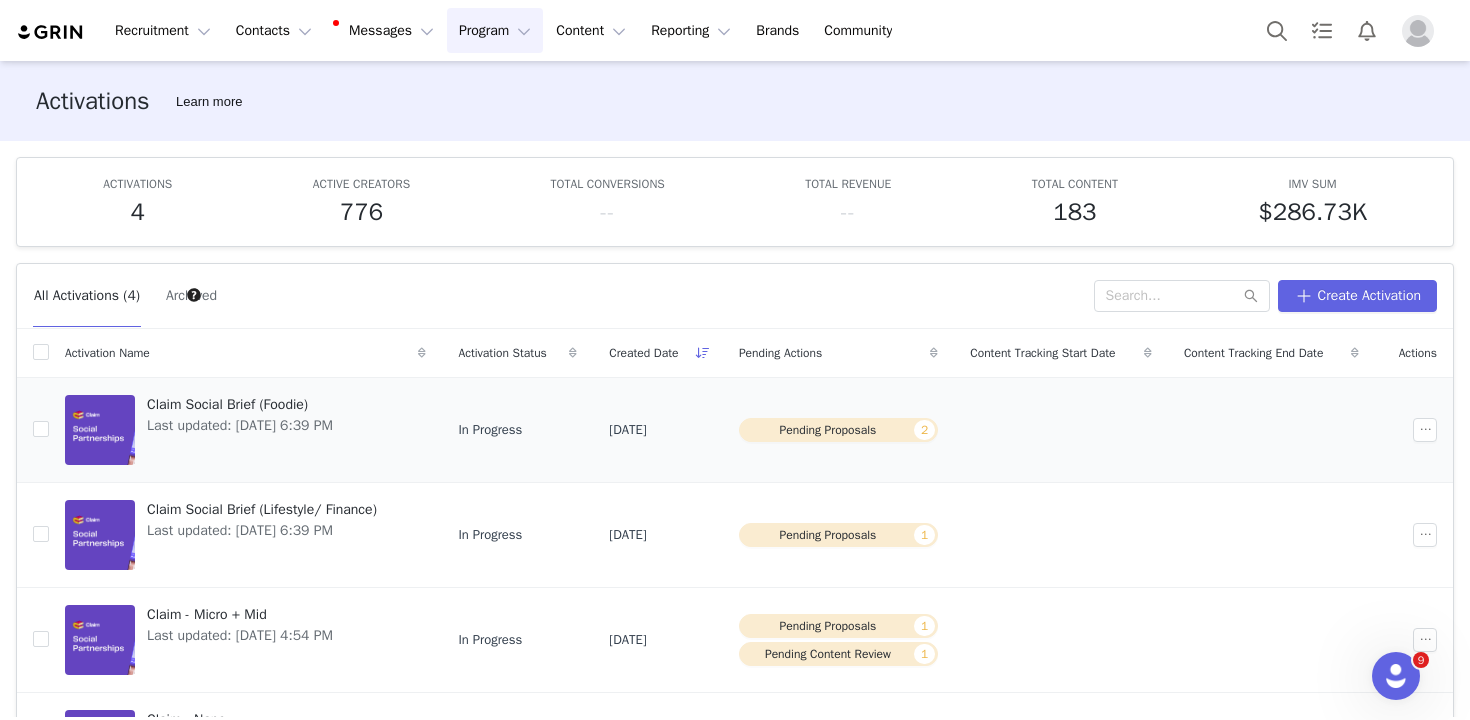 click on "Claim Social Brief (Foodie) Last updated: [DATE] 6:39 PM" at bounding box center [240, 430] 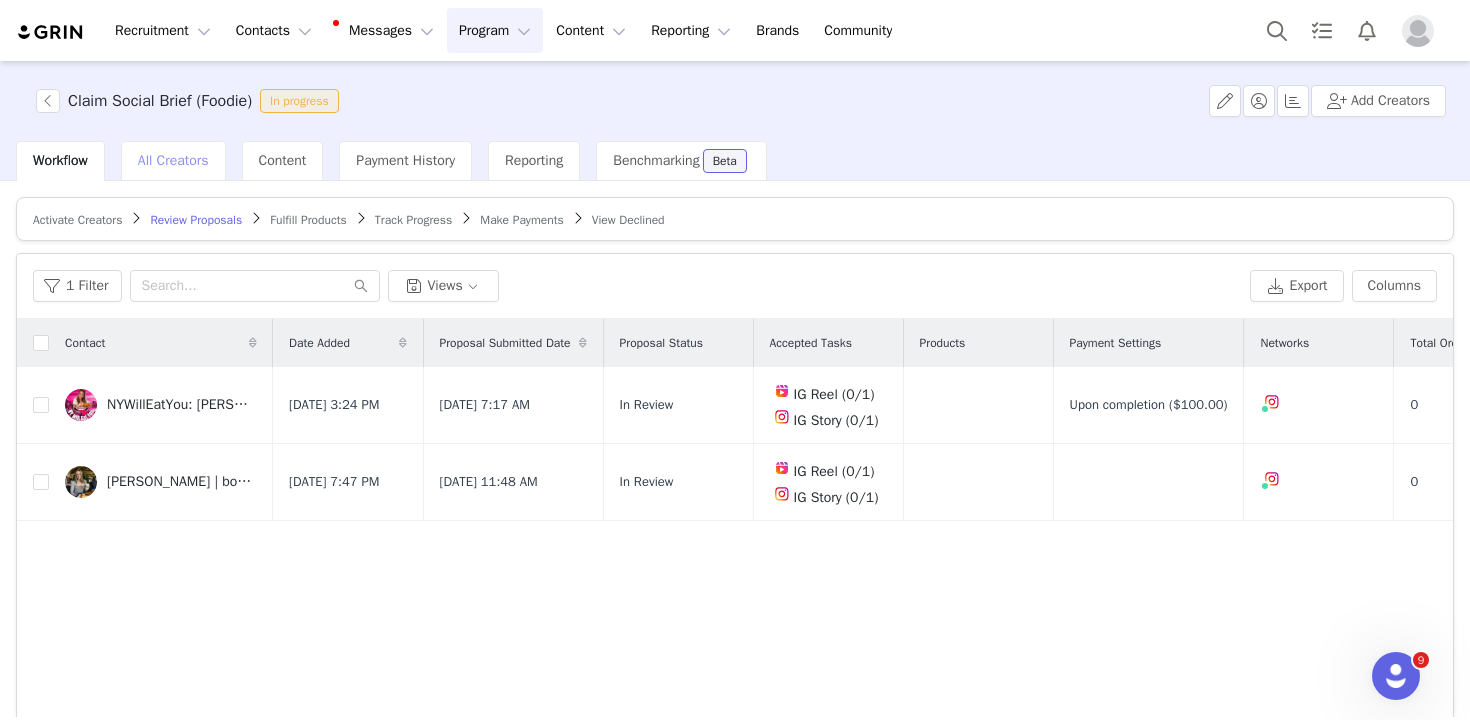 click on "All Creators" at bounding box center (173, 160) 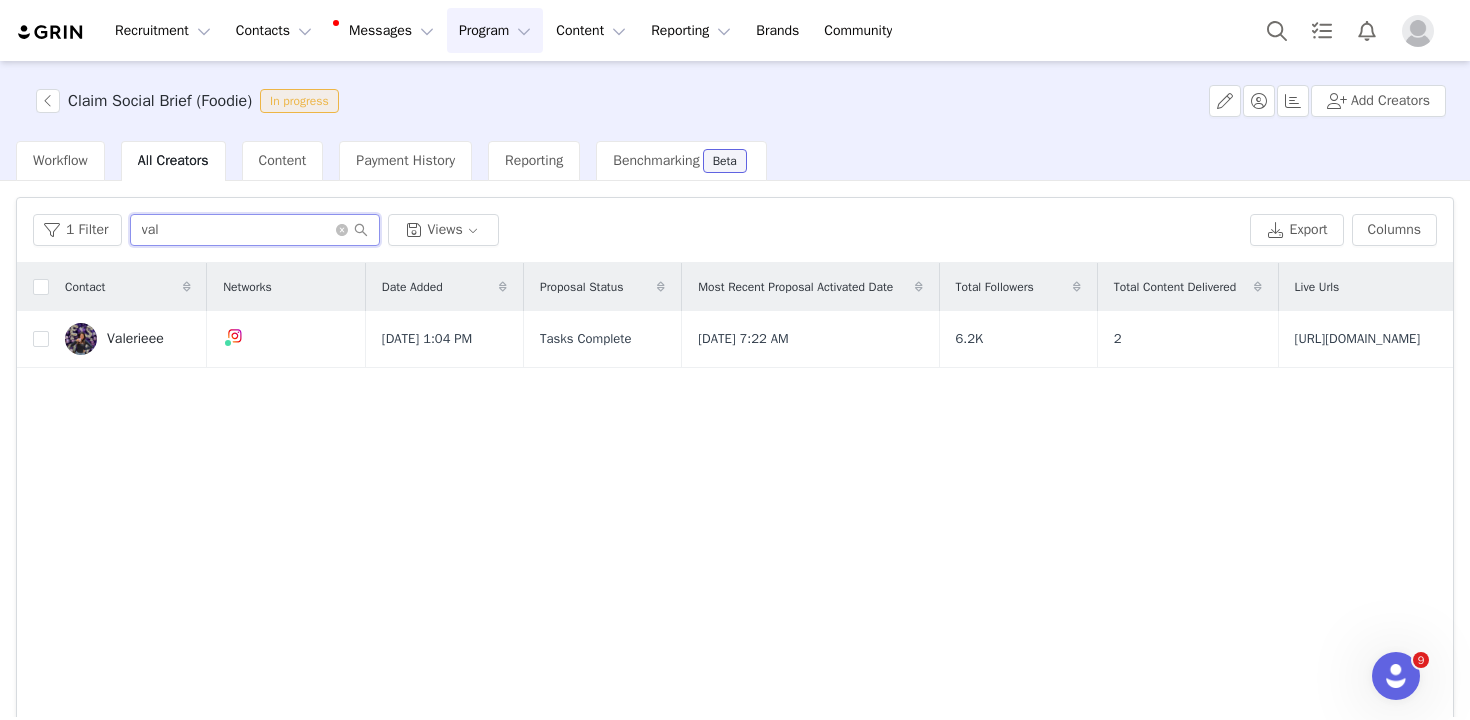 click on "val" at bounding box center [255, 230] 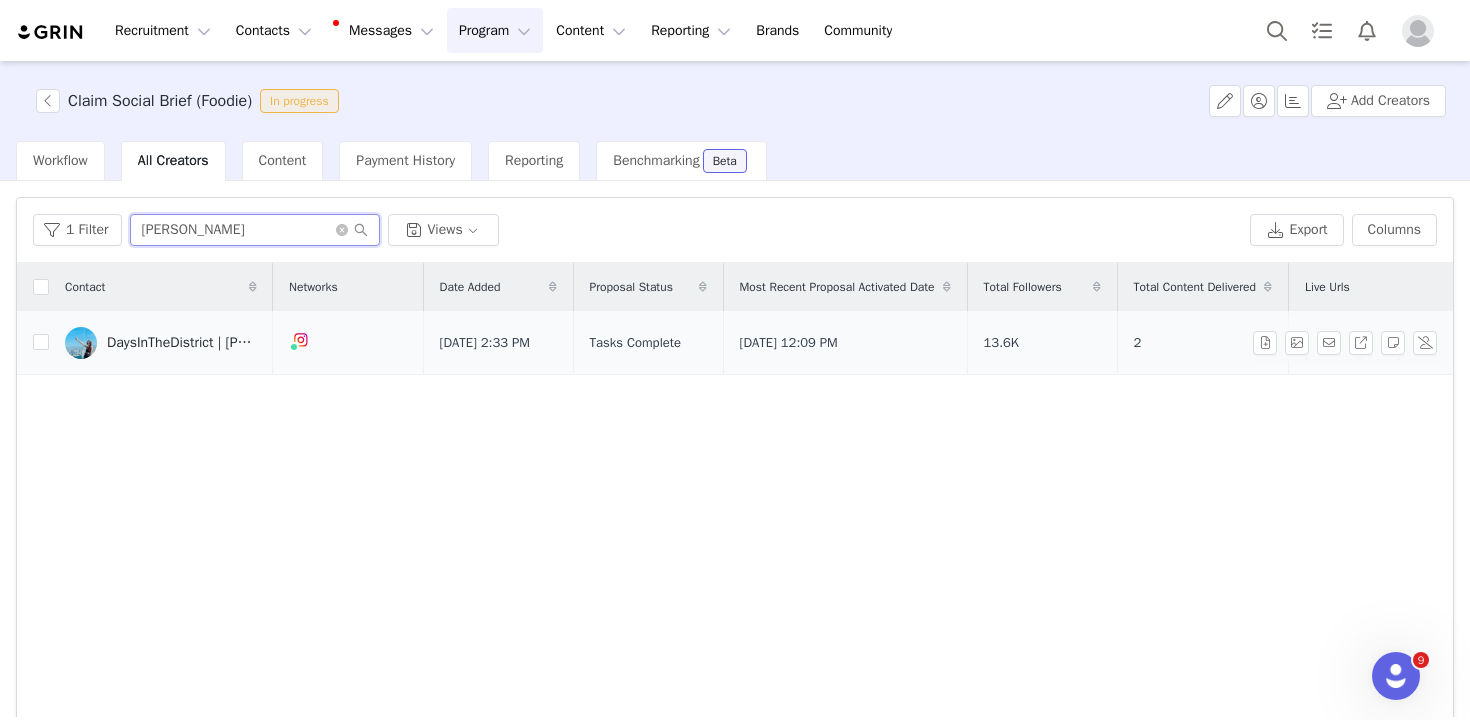 type on "[PERSON_NAME]" 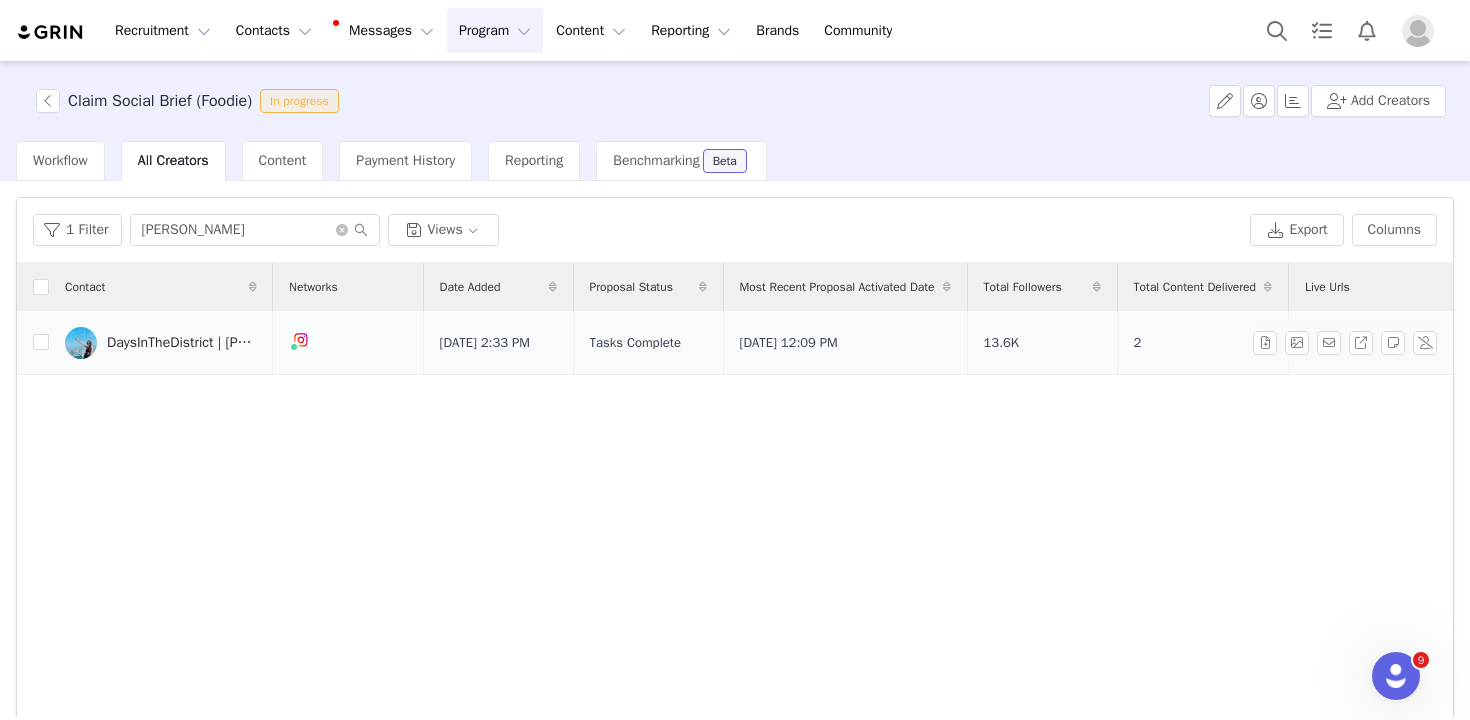 click on "DaysInTheDistrict | [PERSON_NAME]" at bounding box center [182, 343] 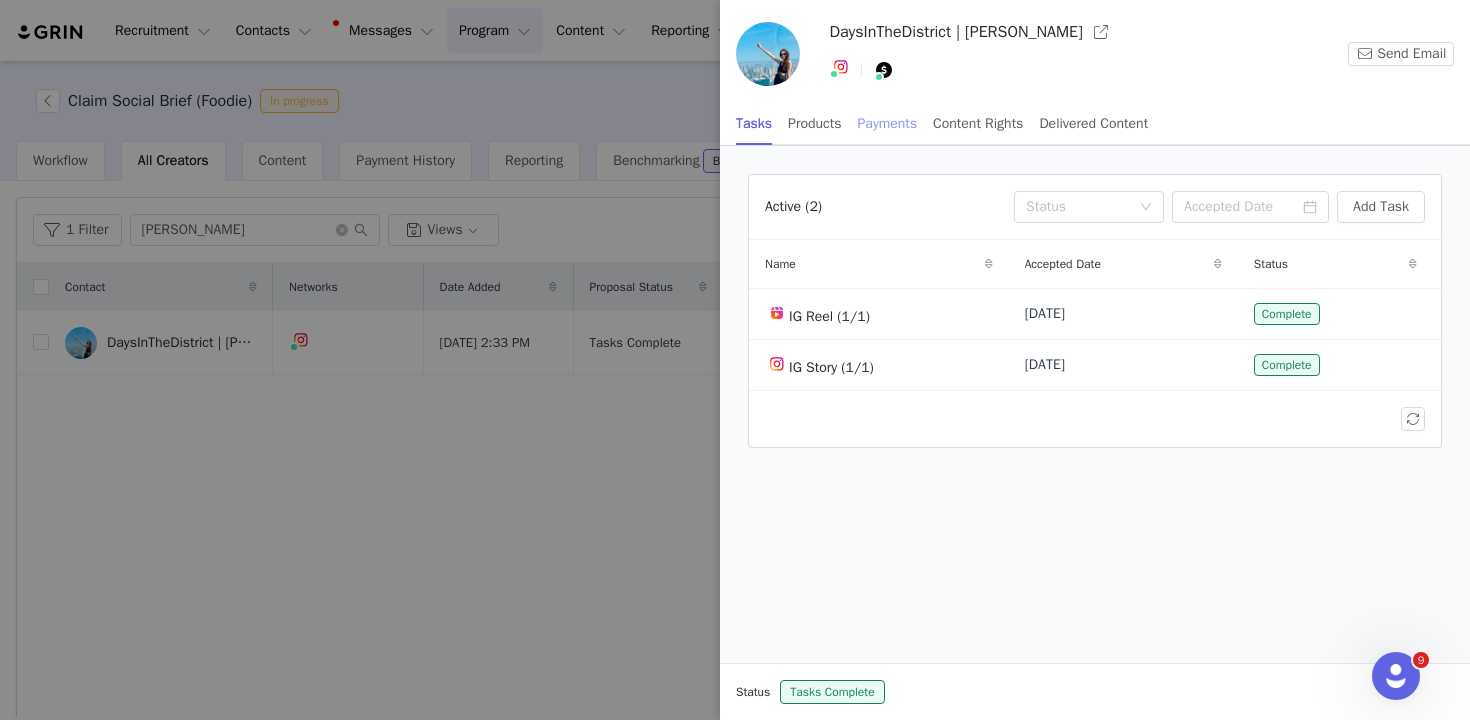 click on "Payments" at bounding box center (888, 123) 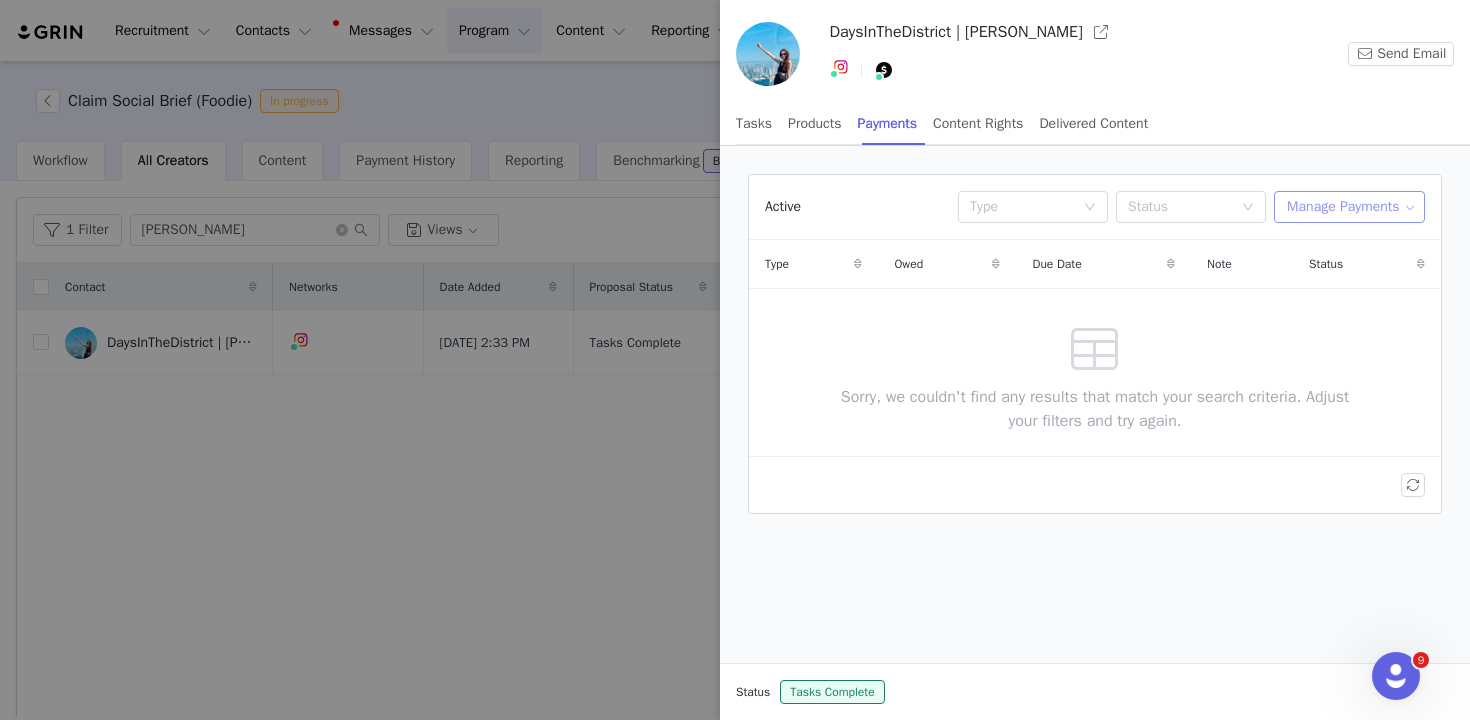 click on "Manage Payments" at bounding box center [1349, 207] 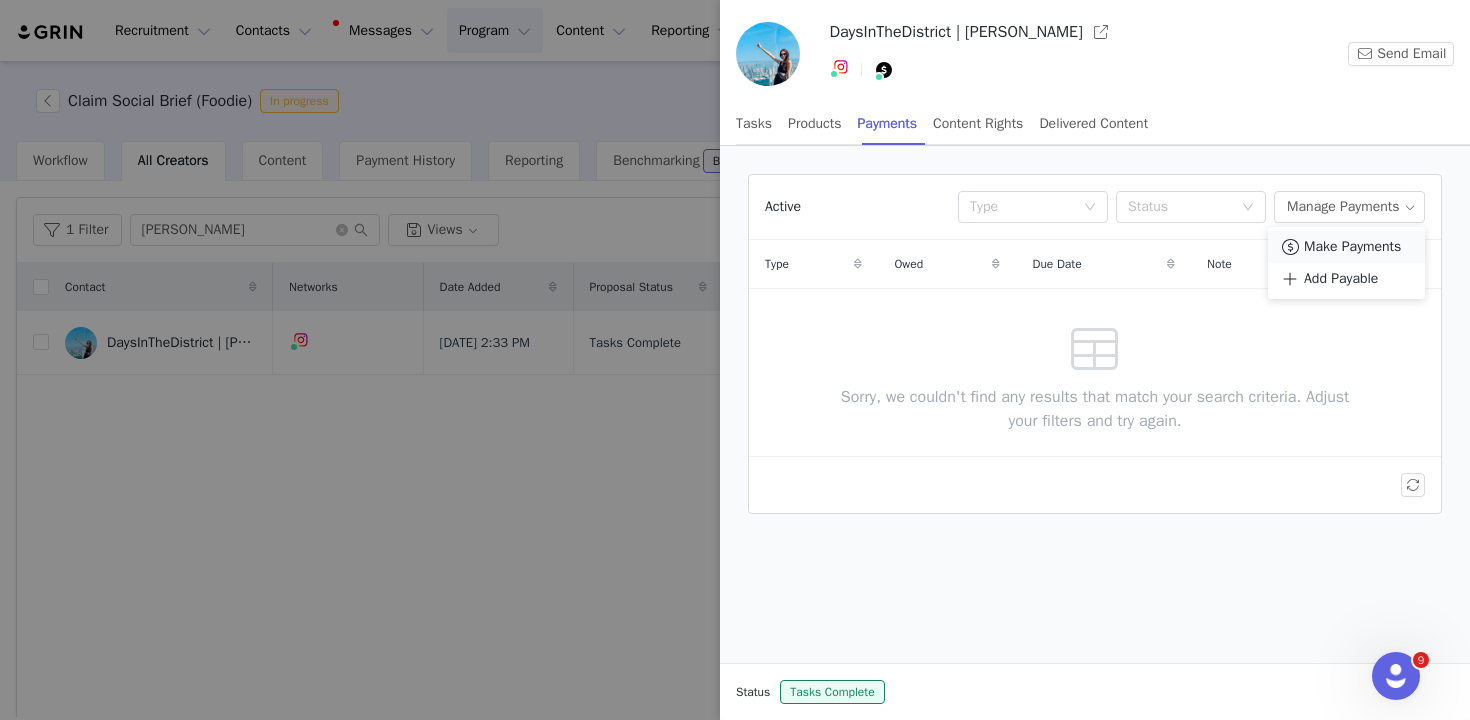 click on "Make Payments" at bounding box center [1352, 247] 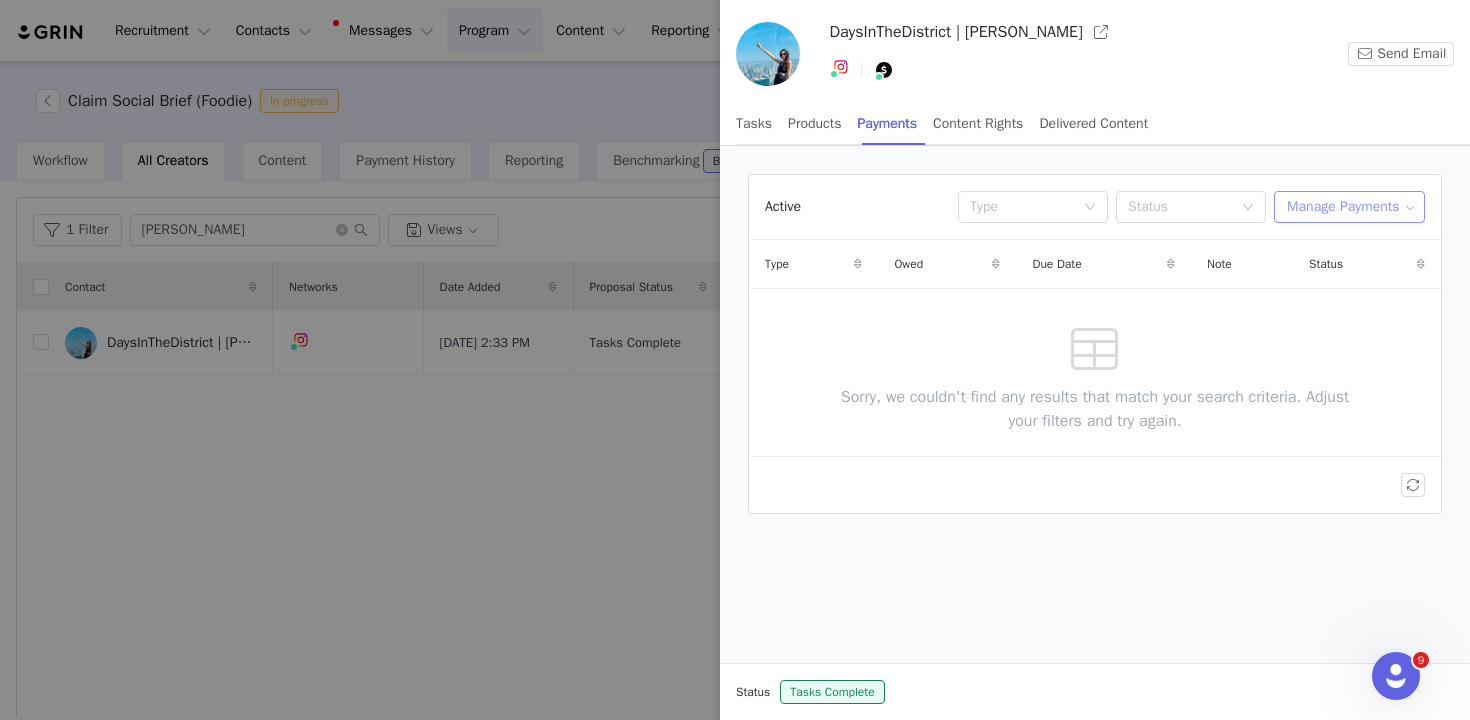 click on "Manage Payments" at bounding box center [1349, 207] 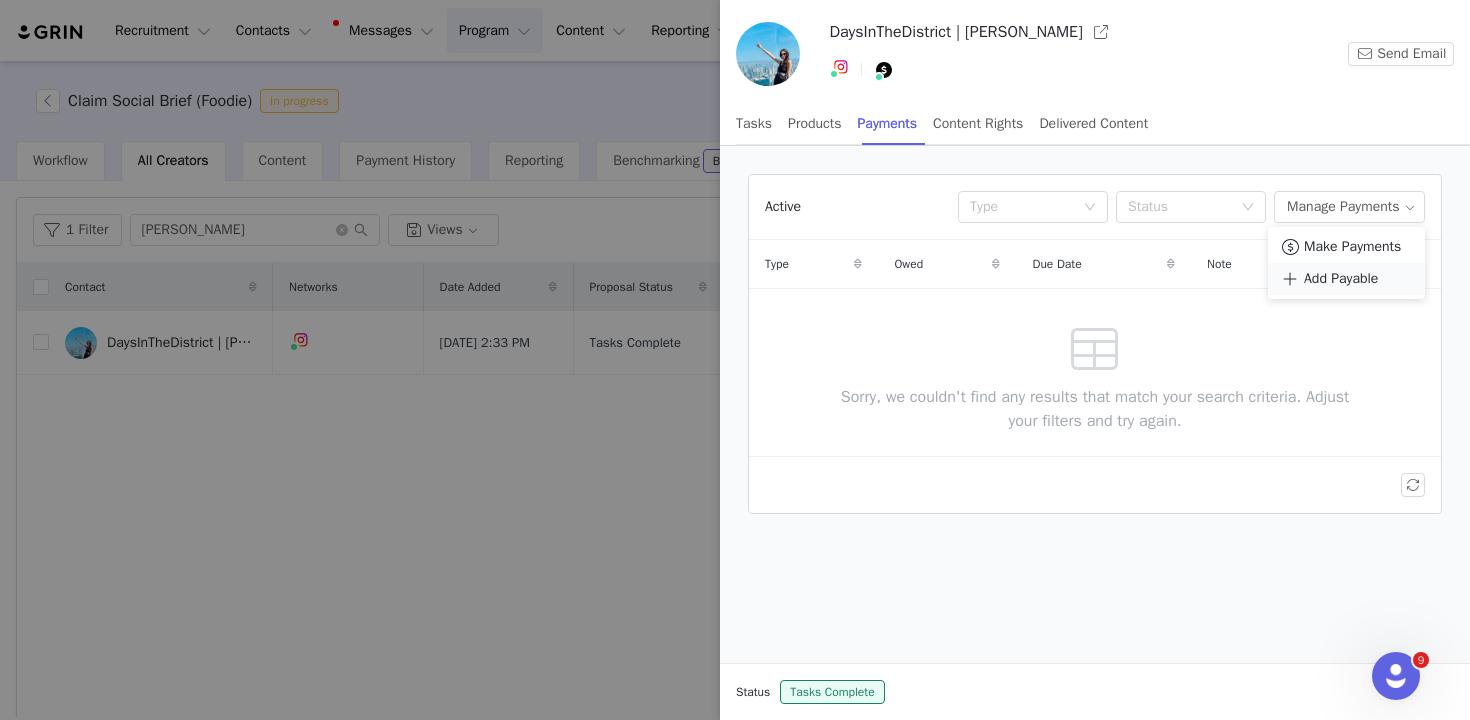 click on "Add Payable" at bounding box center [1346, 279] 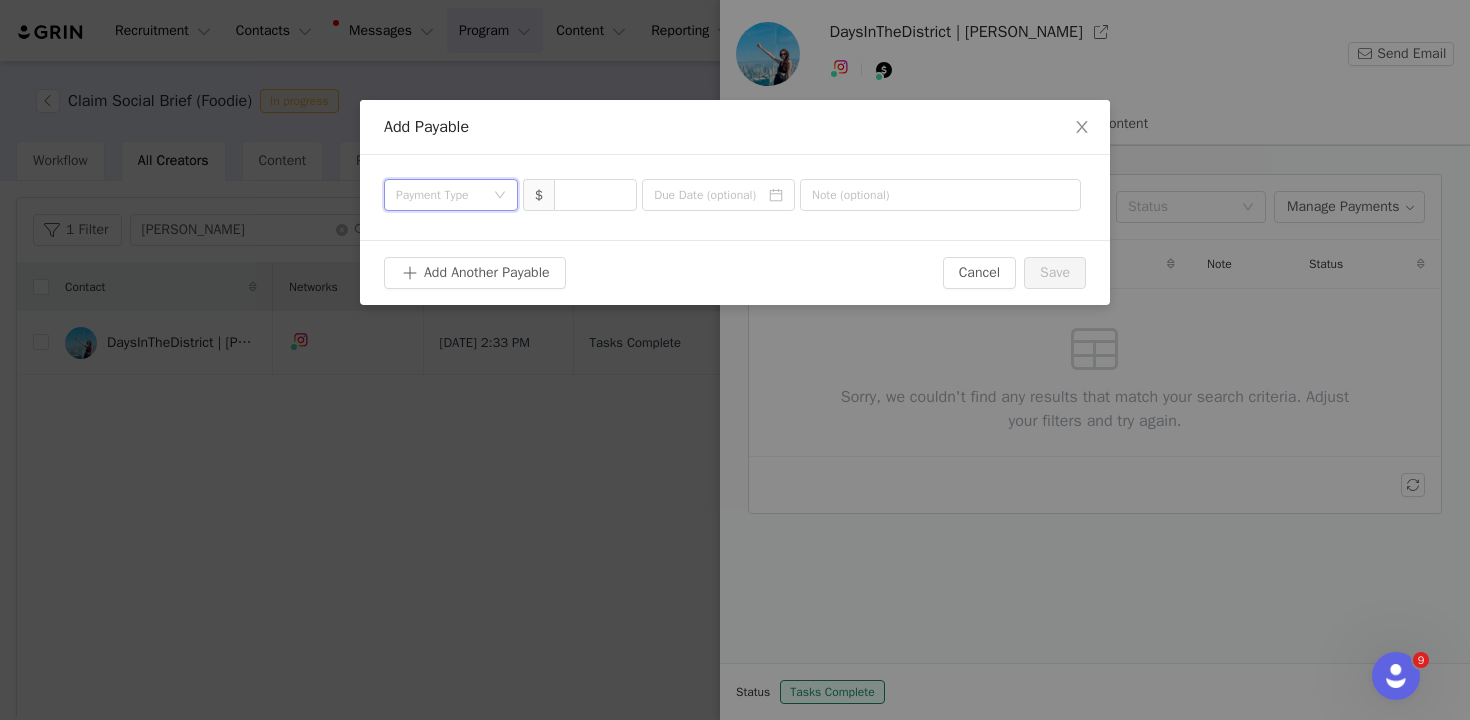 click 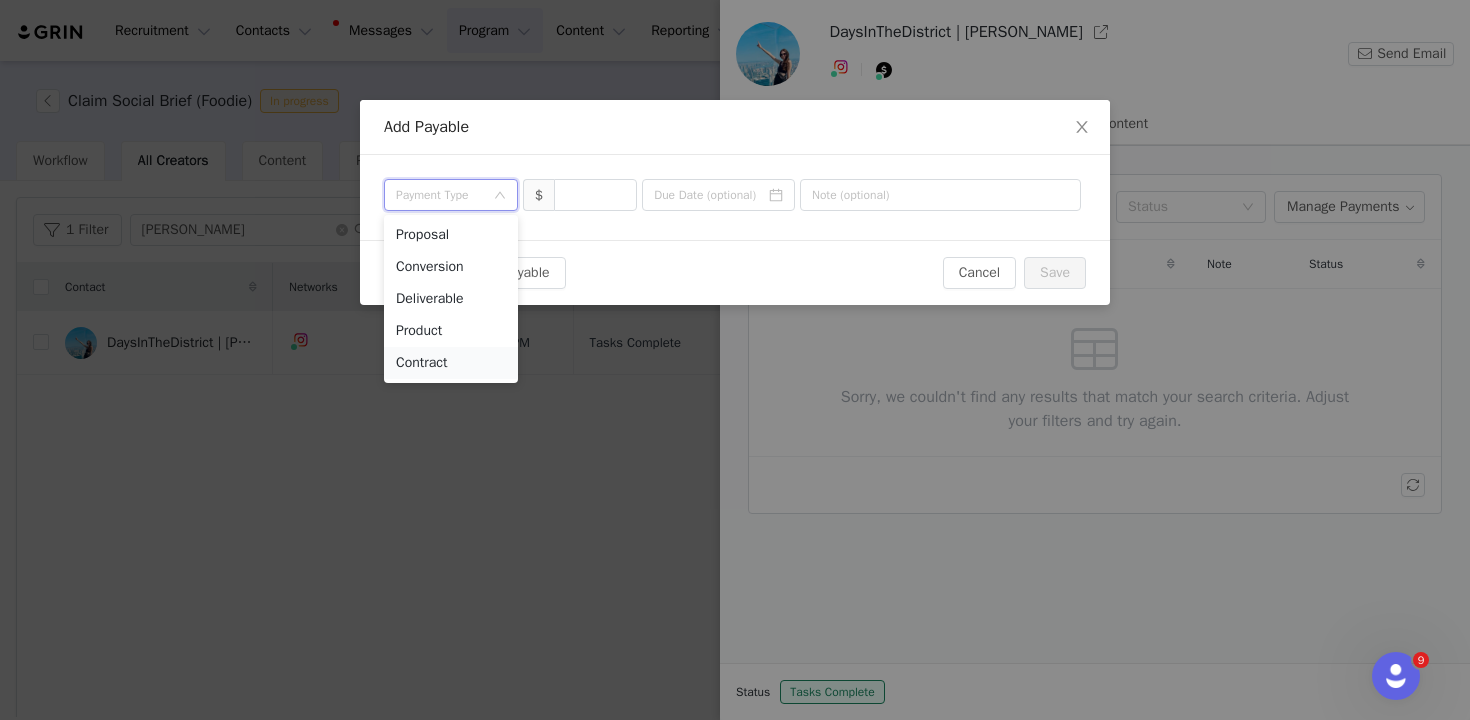 click on "Contract" at bounding box center (451, 363) 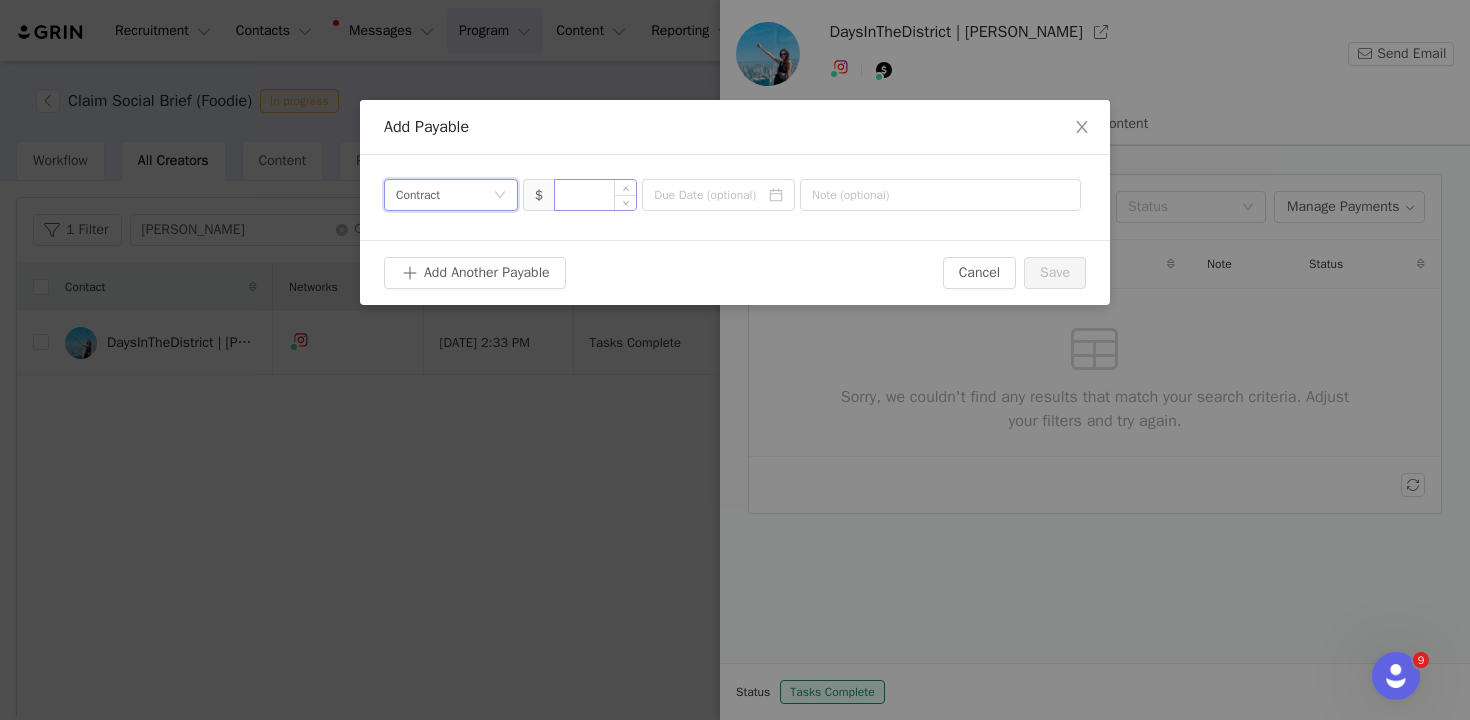 click at bounding box center [595, 195] 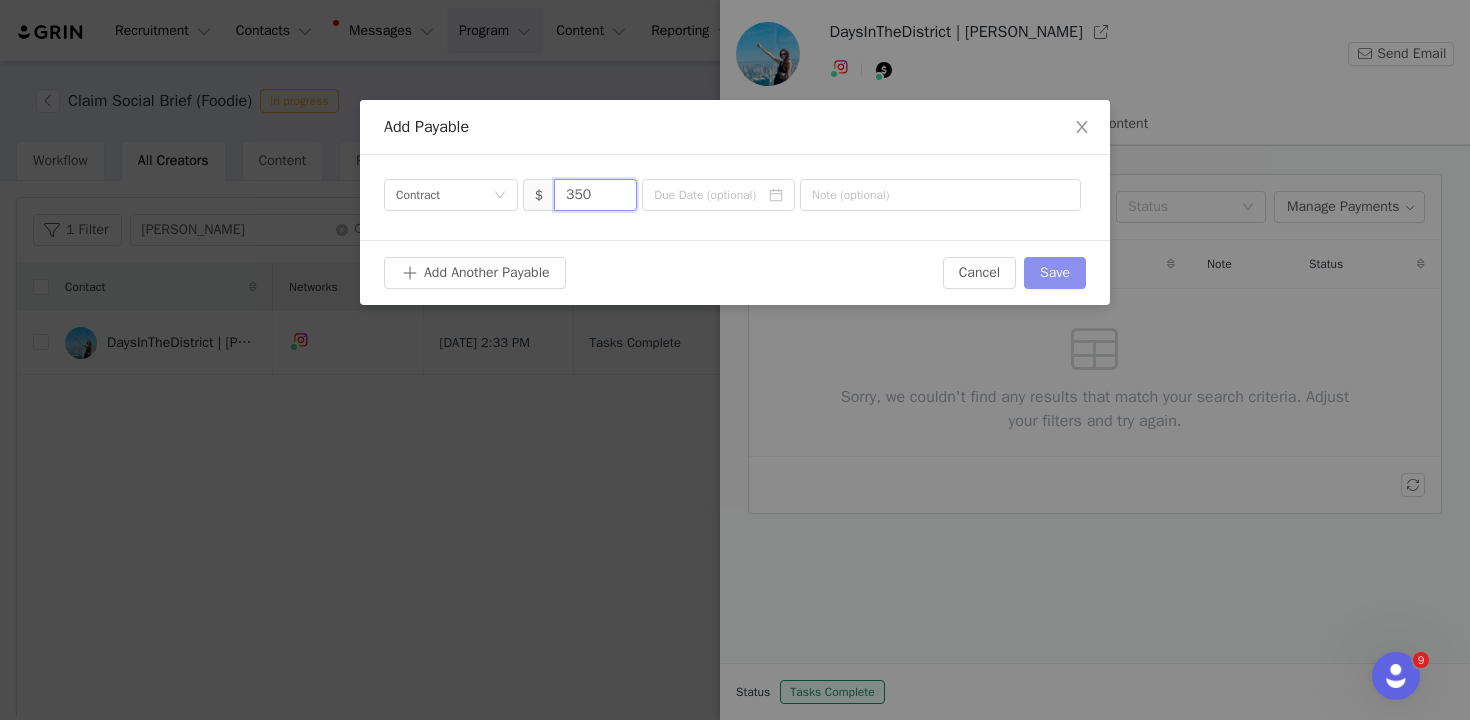 type on "350" 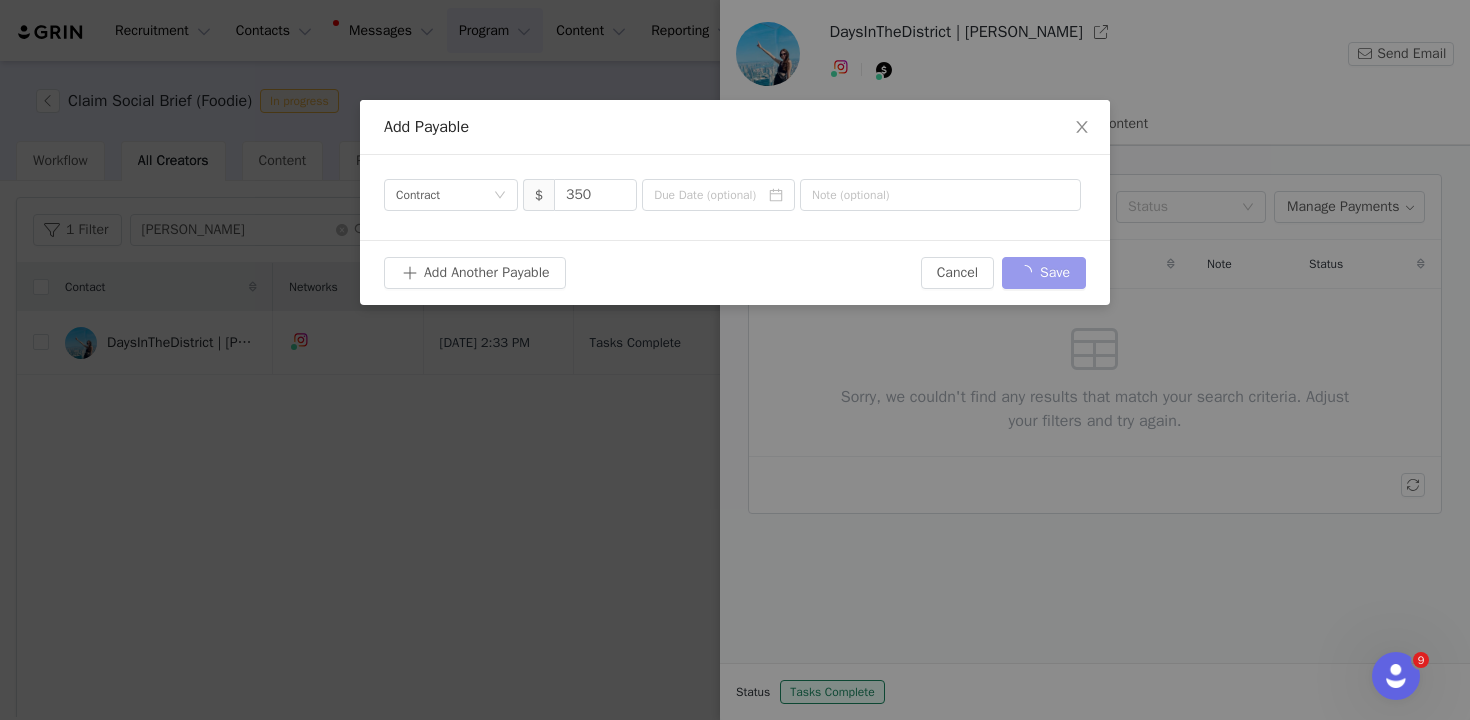 type 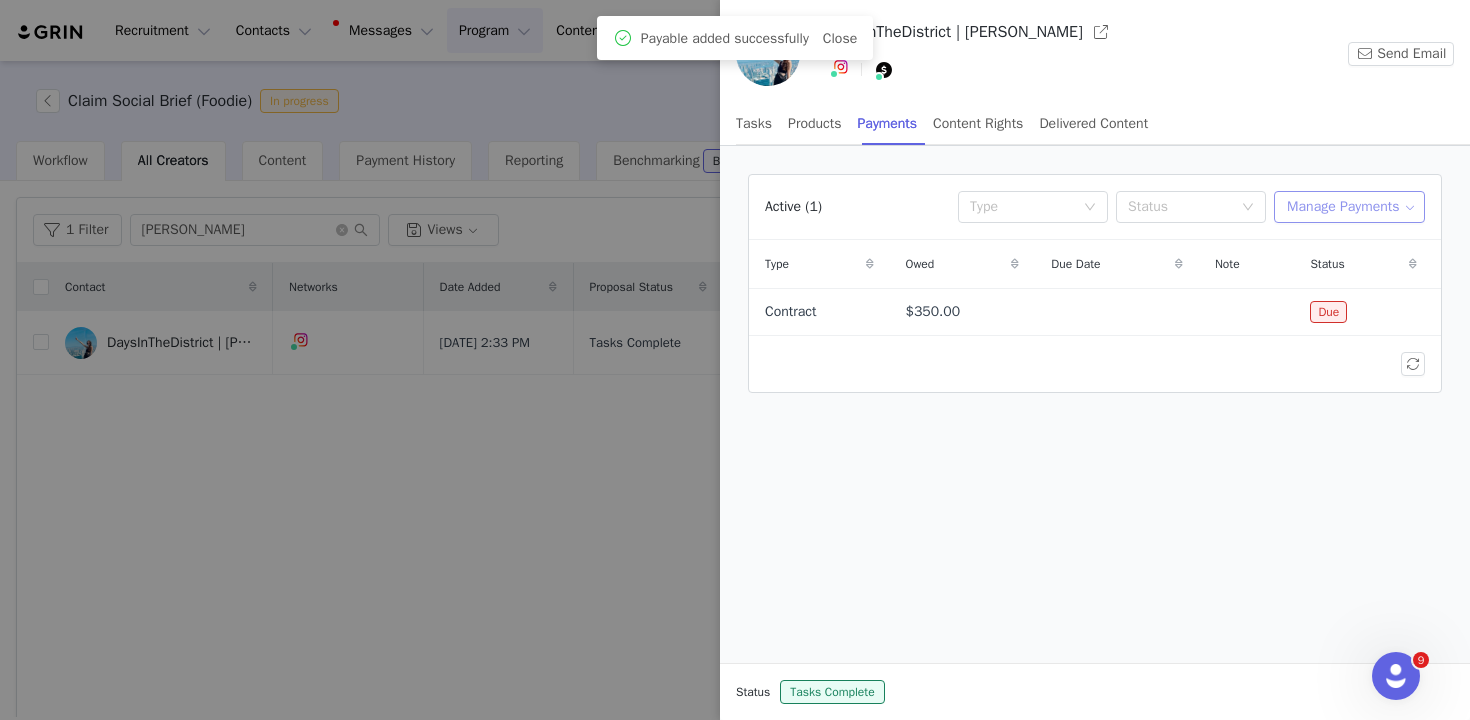 click on "Manage Payments" at bounding box center [1349, 207] 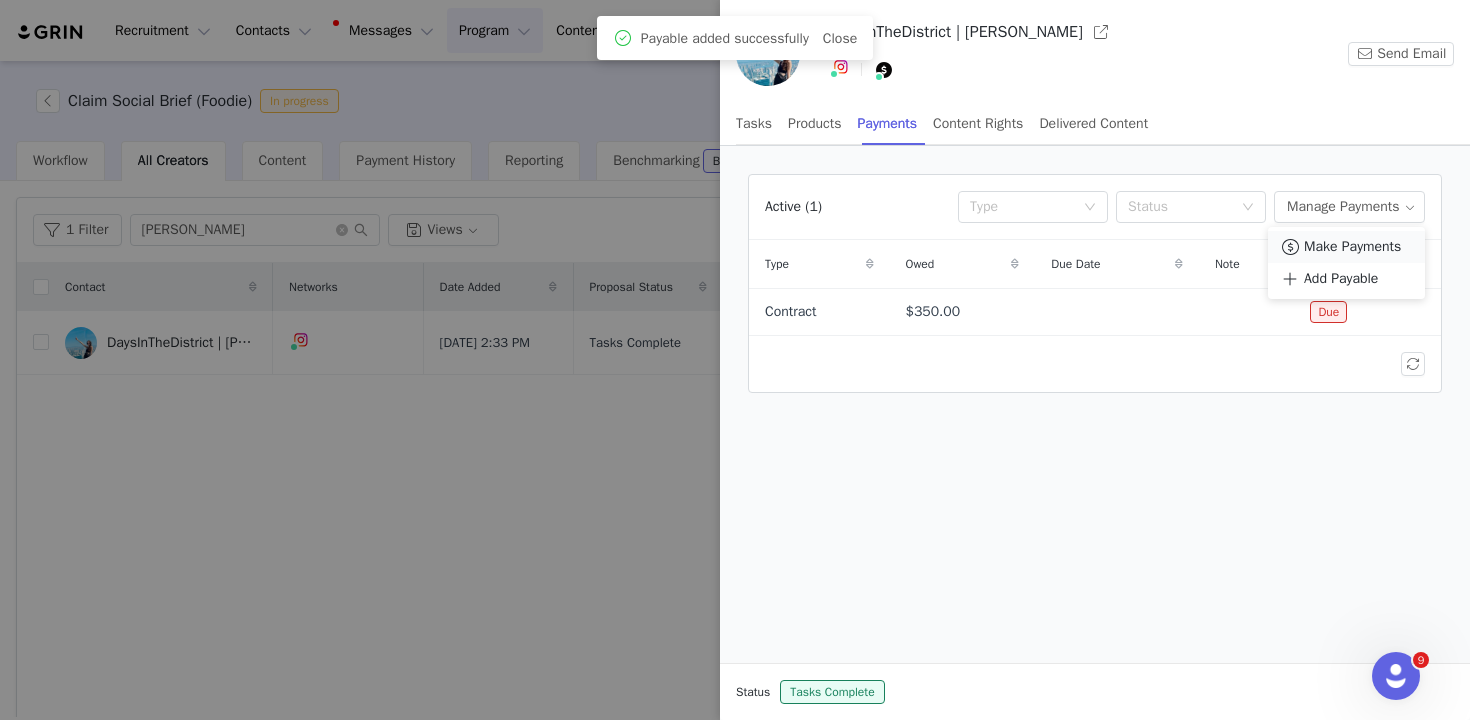 click on "Make Payments" at bounding box center [1352, 247] 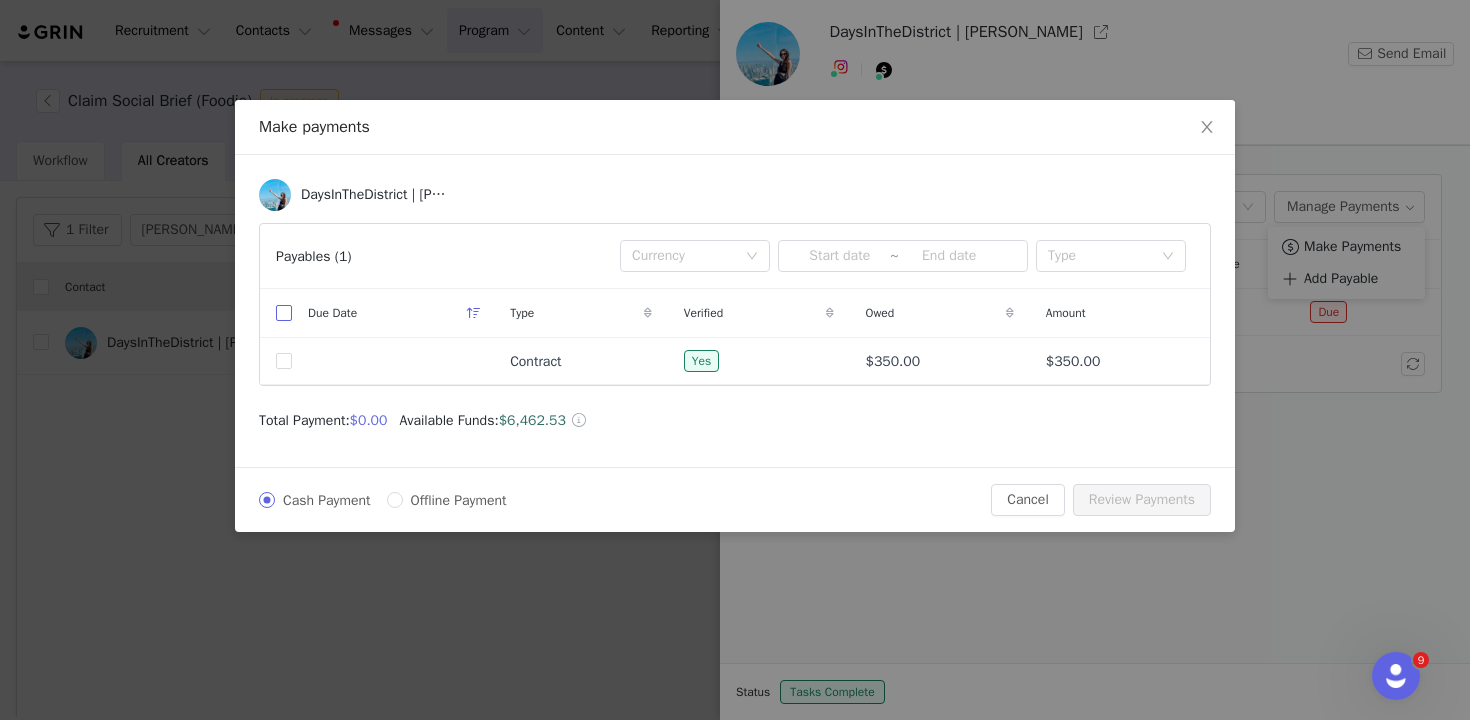 click at bounding box center [284, 313] 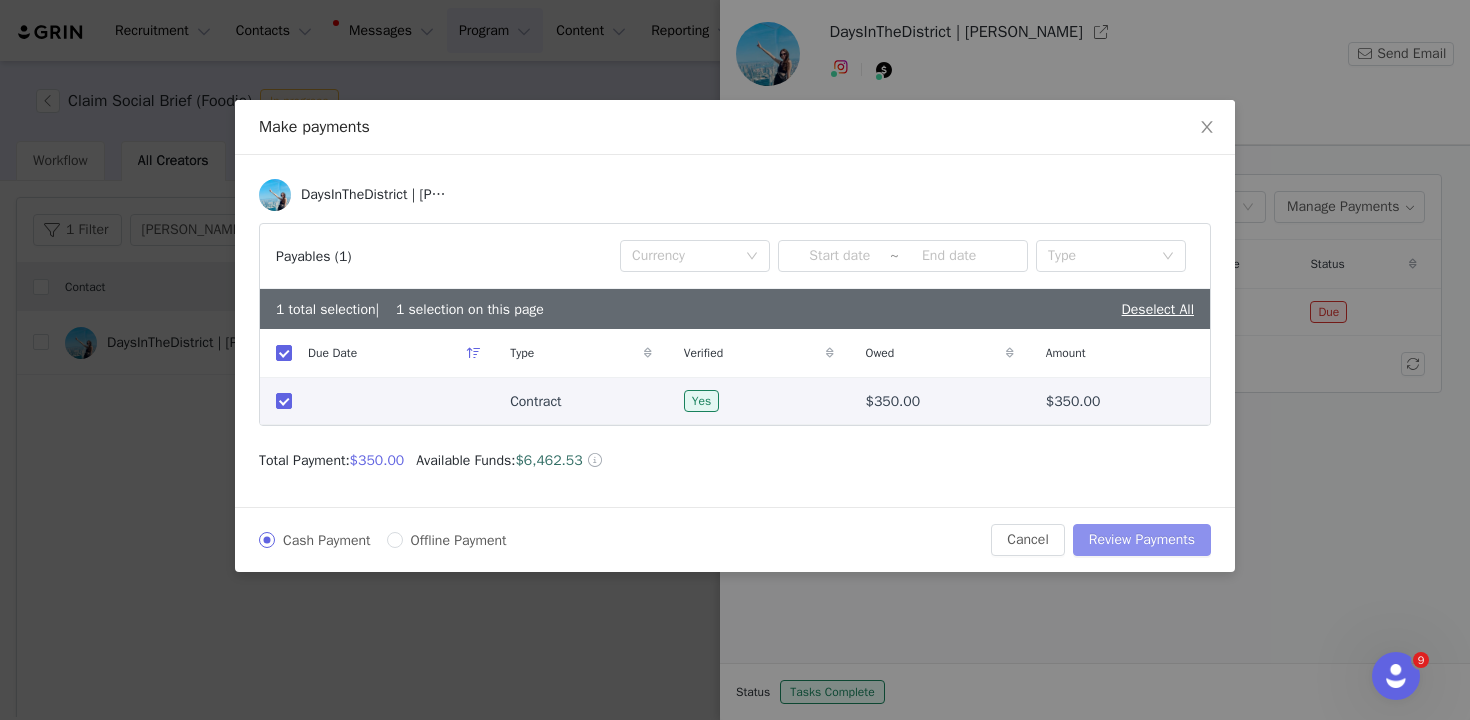 click on "Review Payments" at bounding box center [1142, 540] 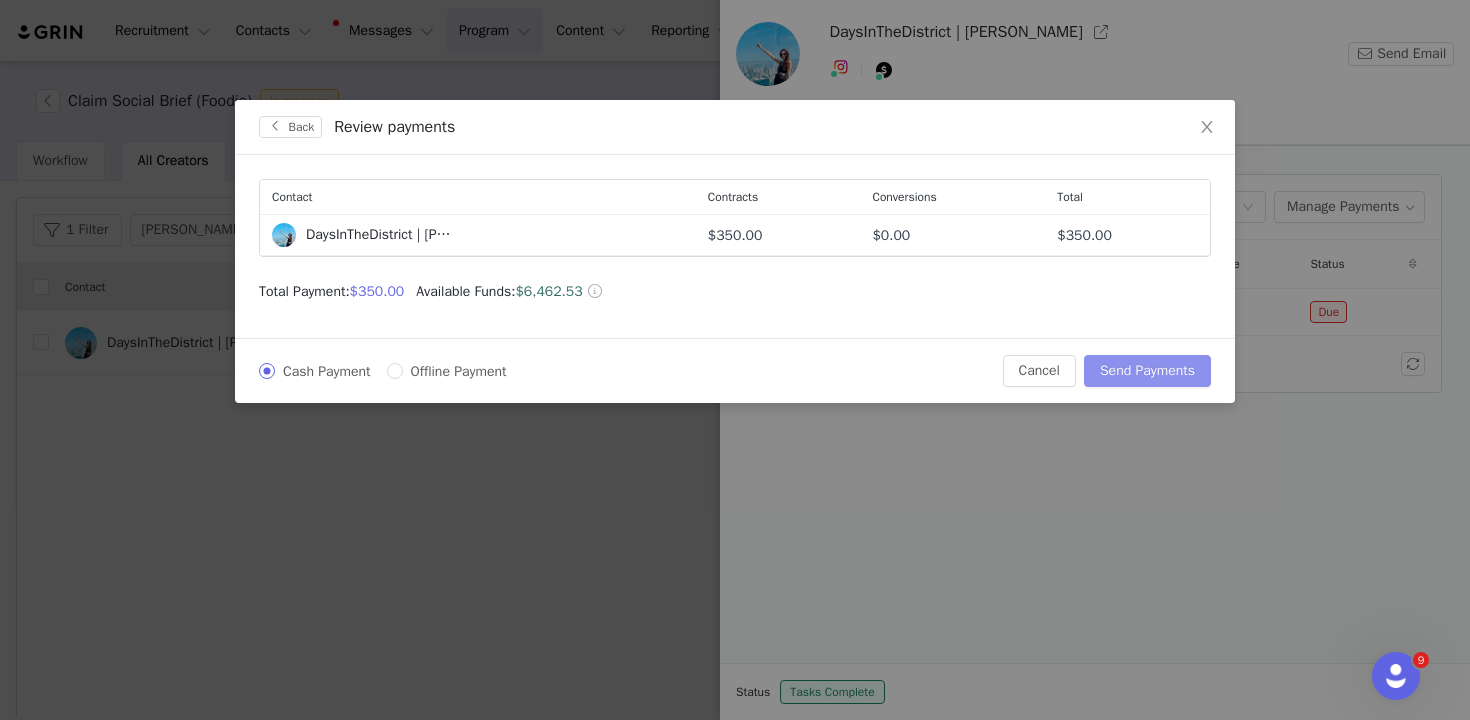 click on "Send Payments" at bounding box center [1147, 371] 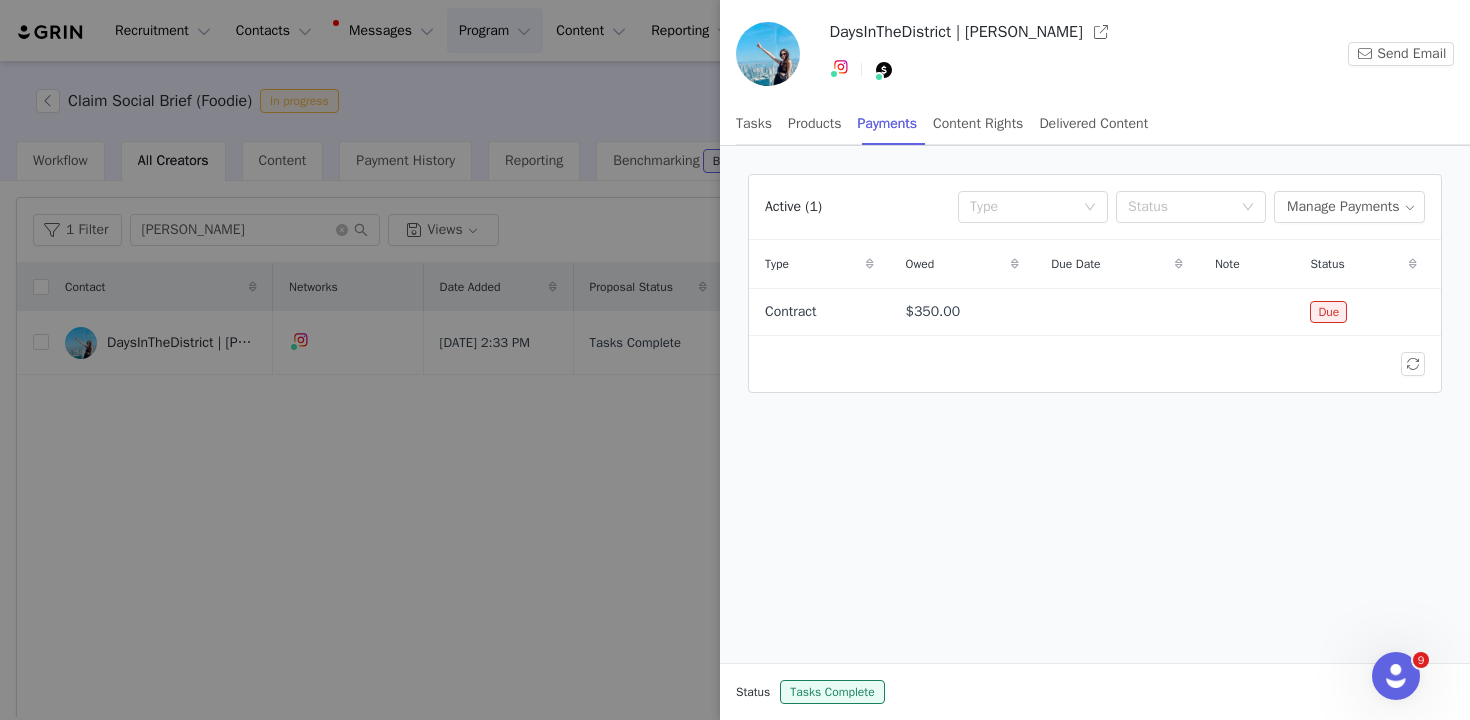 click at bounding box center [735, 360] 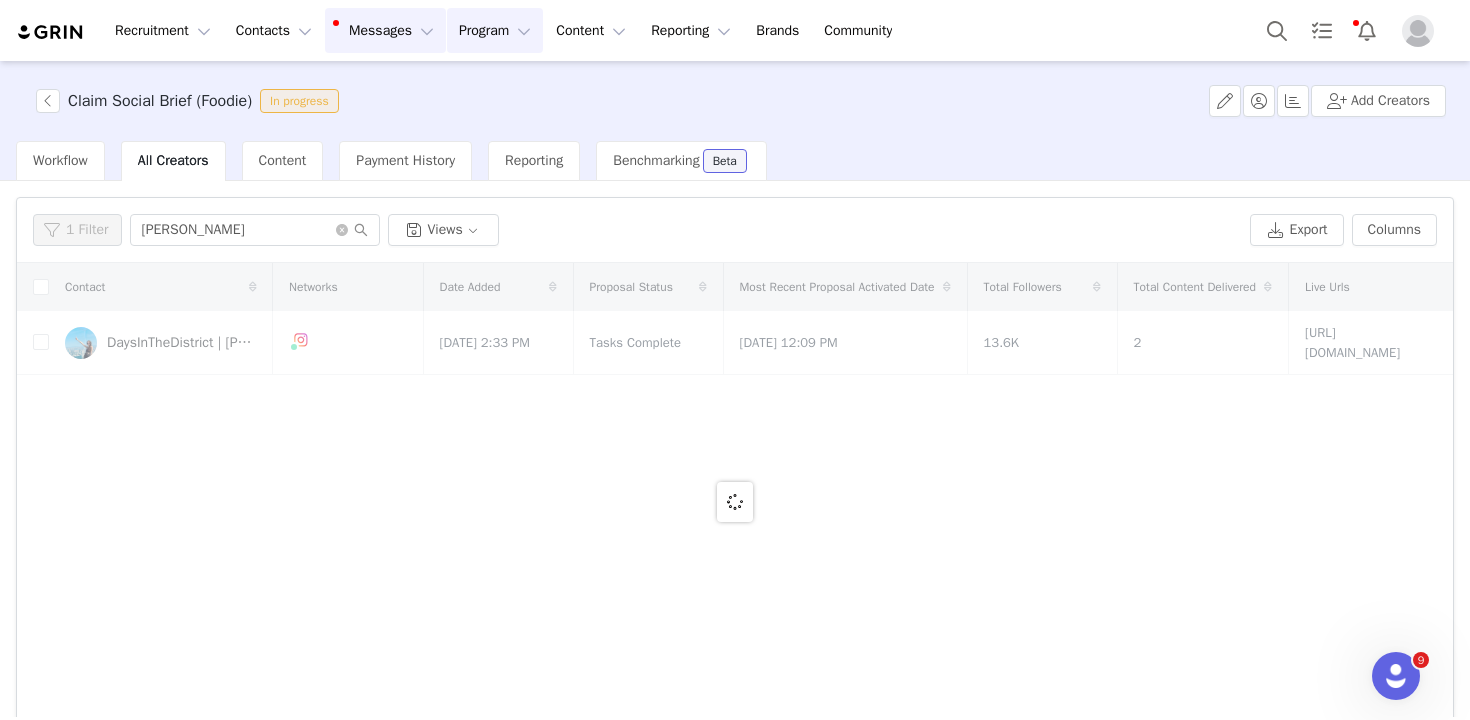 click on "Messages Messages" at bounding box center [385, 30] 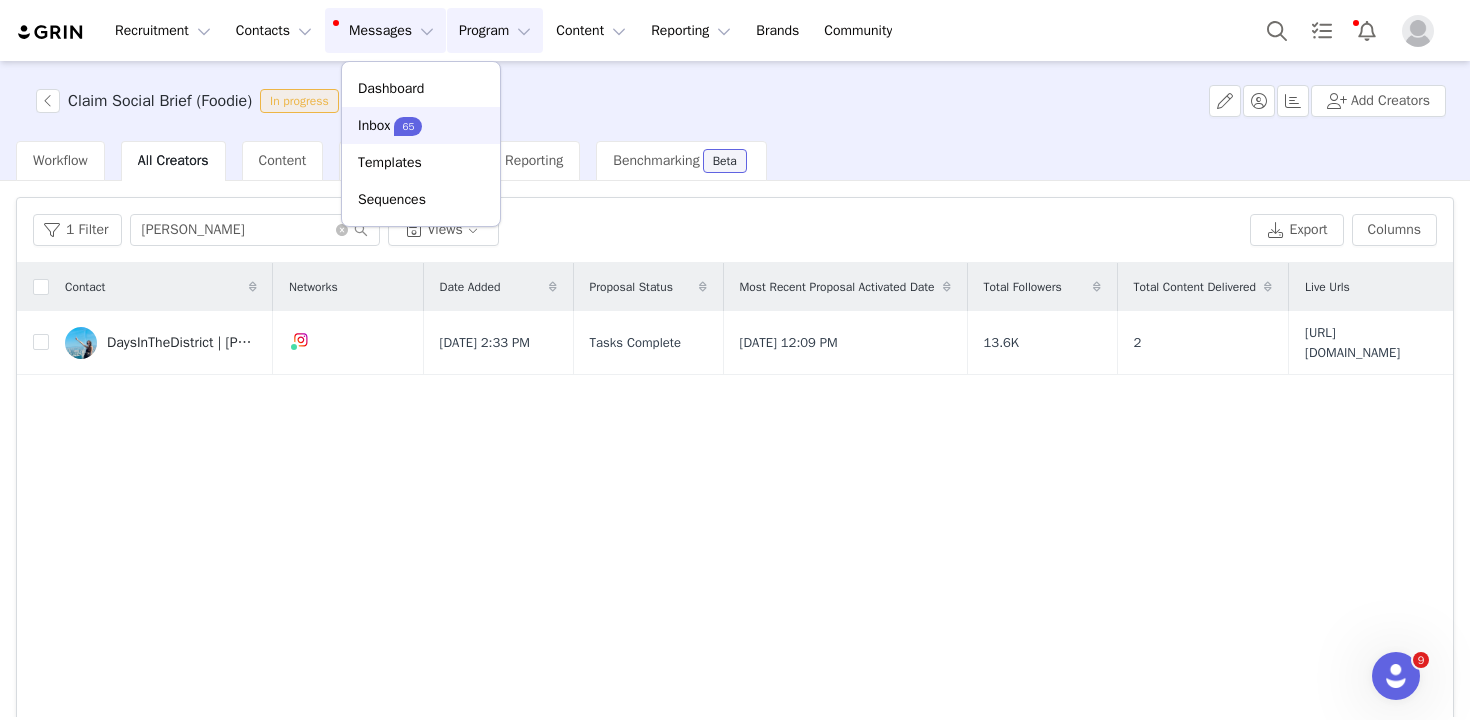 click on "65" at bounding box center [408, 126] 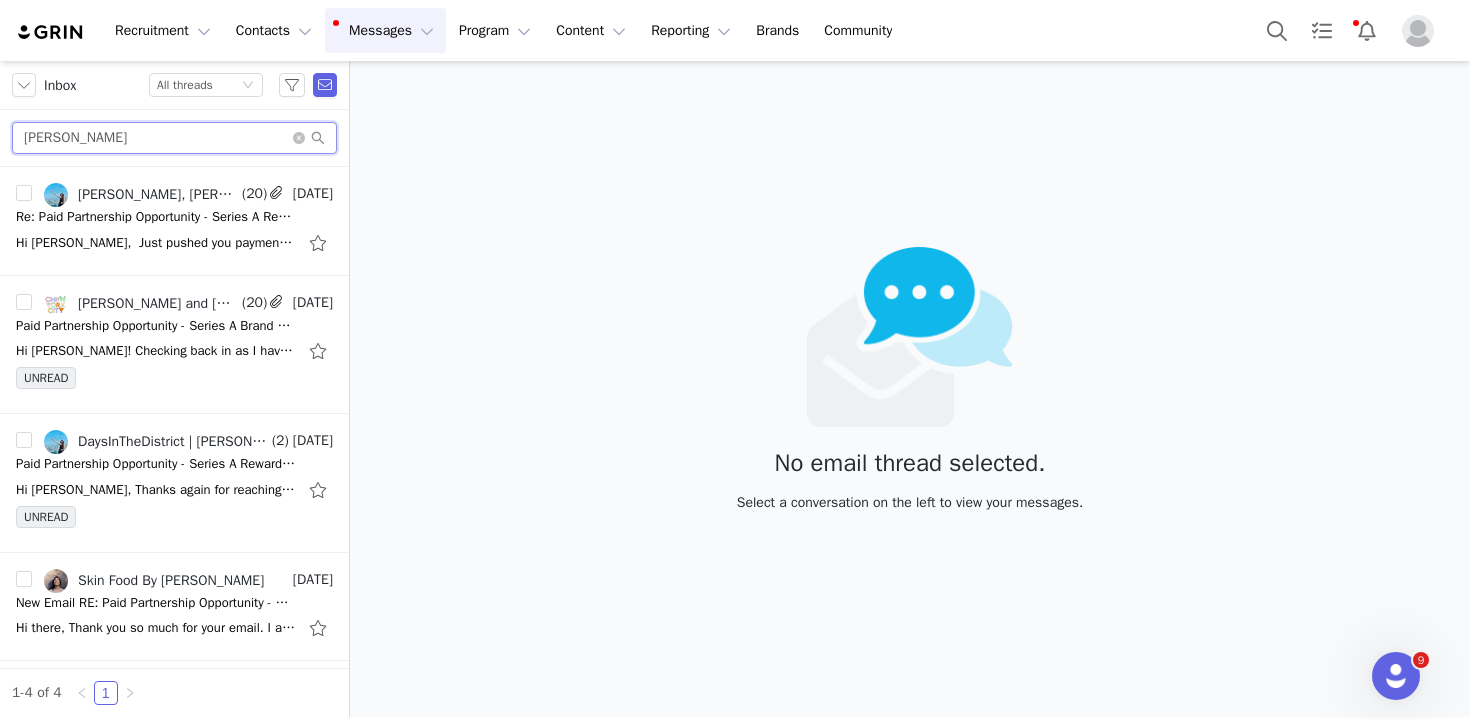 click on "[PERSON_NAME]" at bounding box center [174, 138] 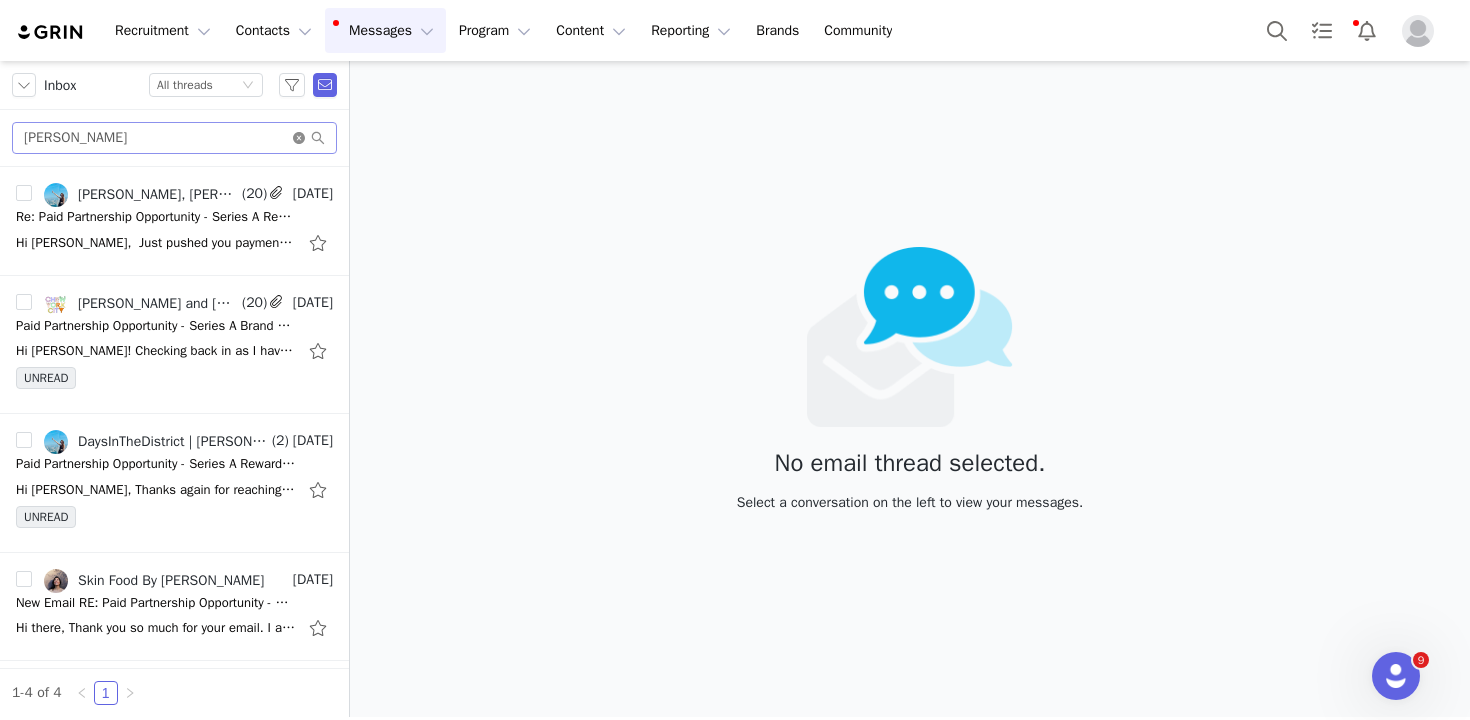 click 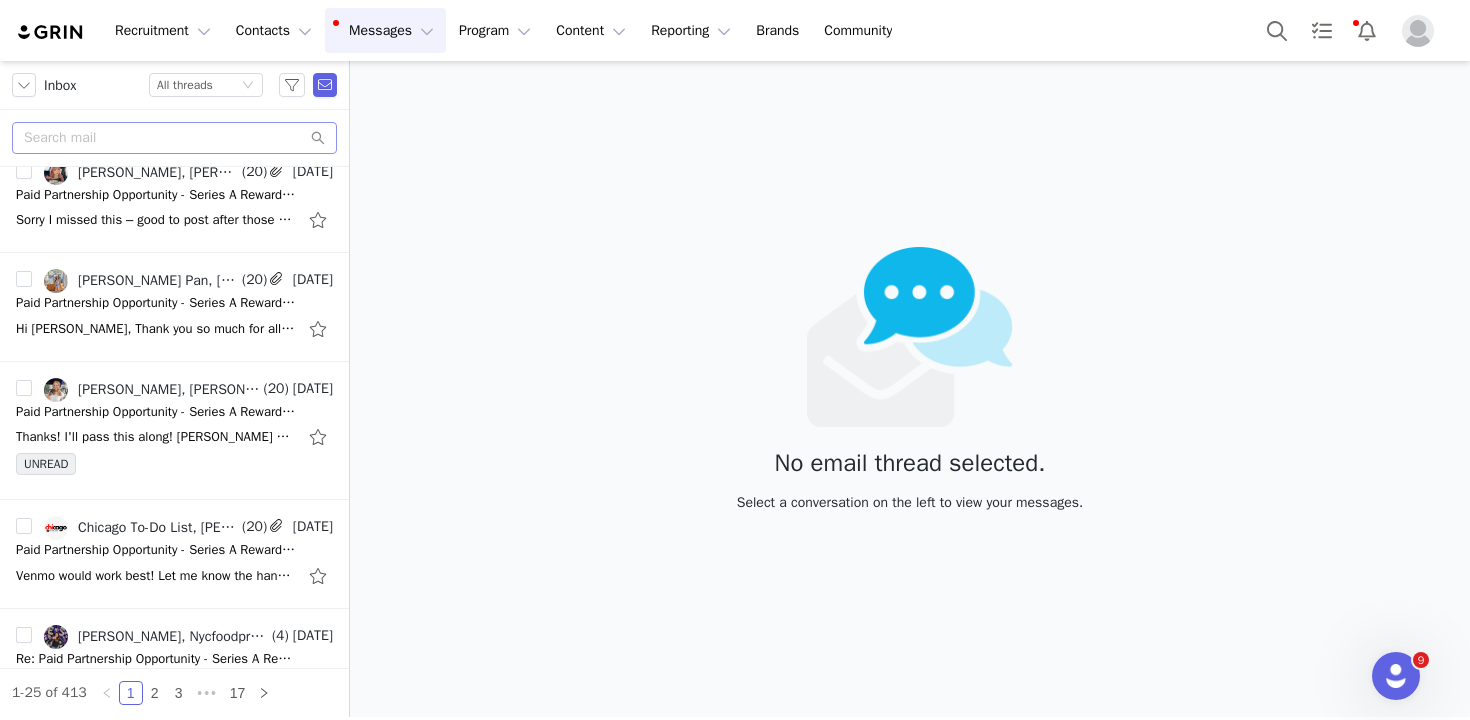 scroll, scrollTop: 0, scrollLeft: 0, axis: both 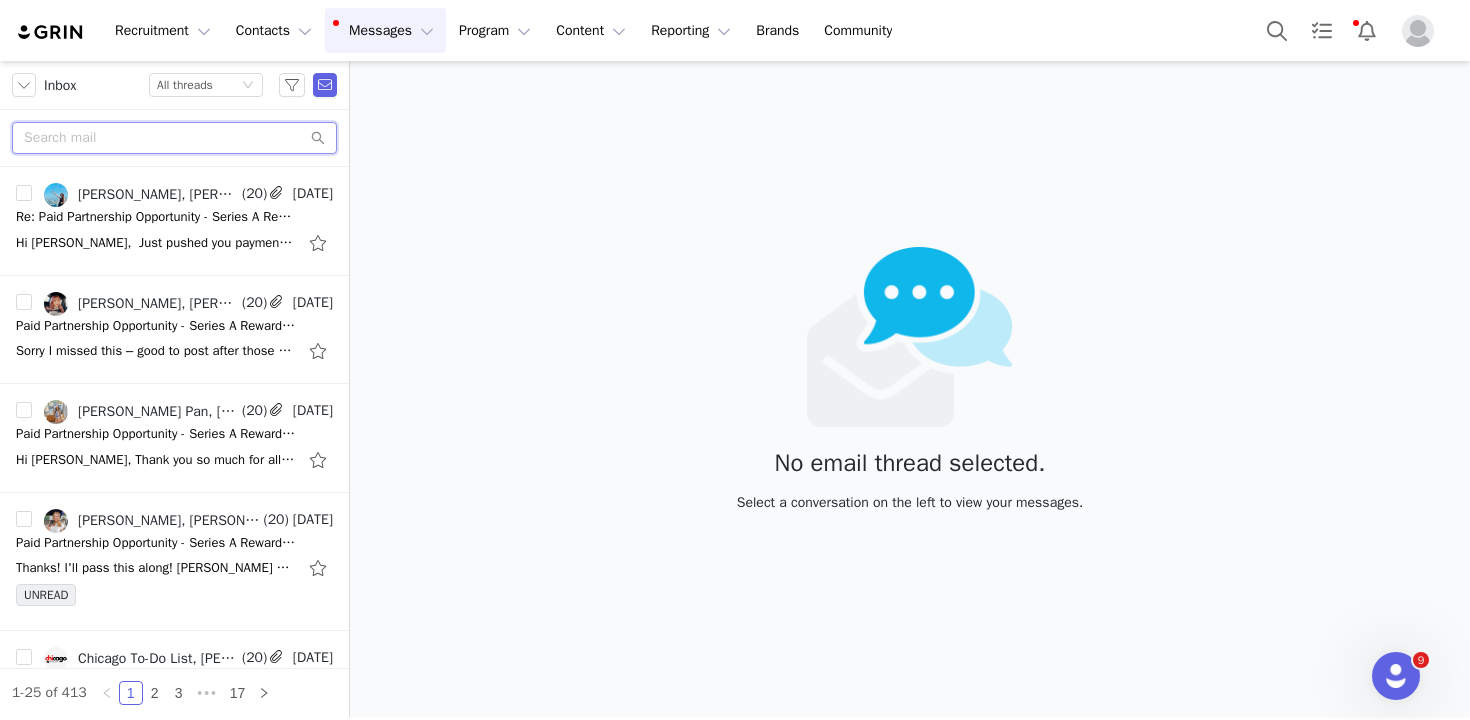 click at bounding box center (174, 138) 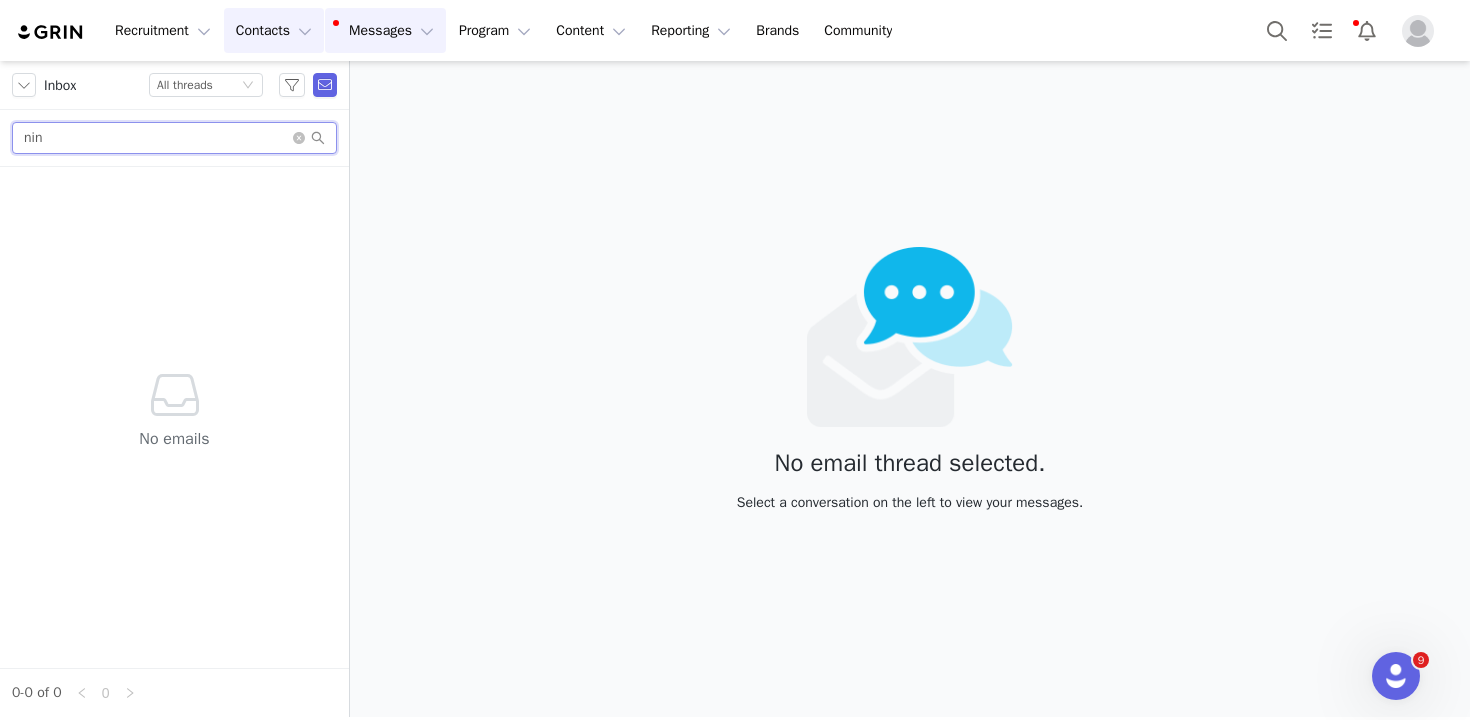 type on "nin" 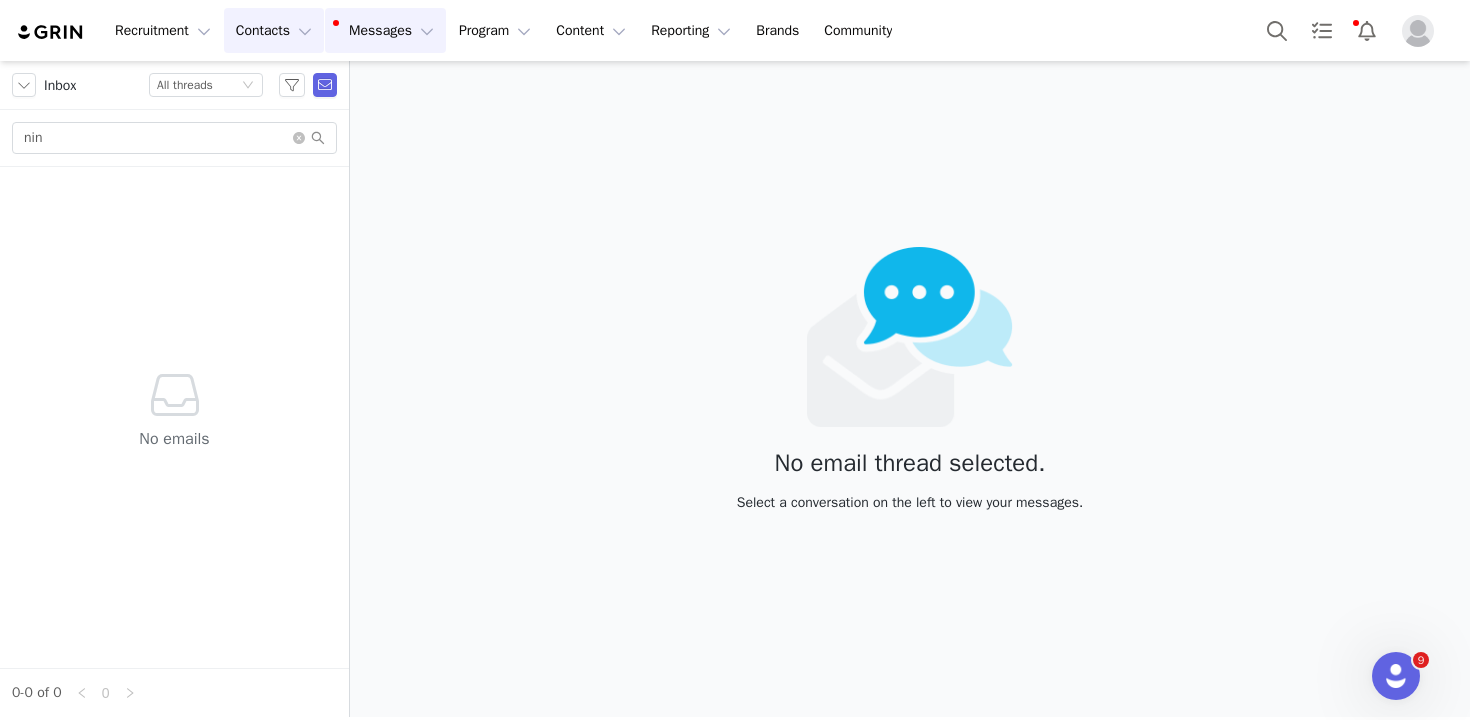 click on "Contacts Contacts" at bounding box center (274, 30) 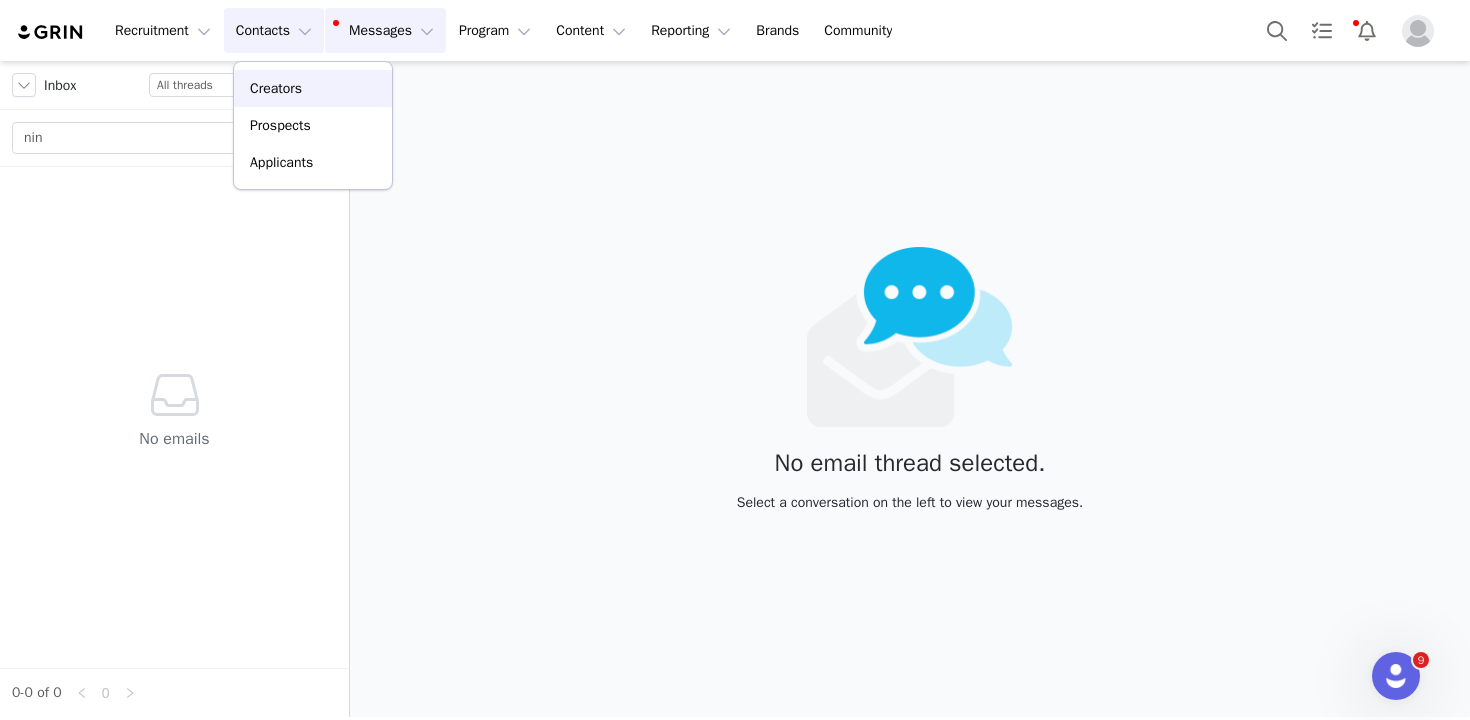 drag, startPoint x: 288, startPoint y: 80, endPoint x: 294, endPoint y: 70, distance: 11.661903 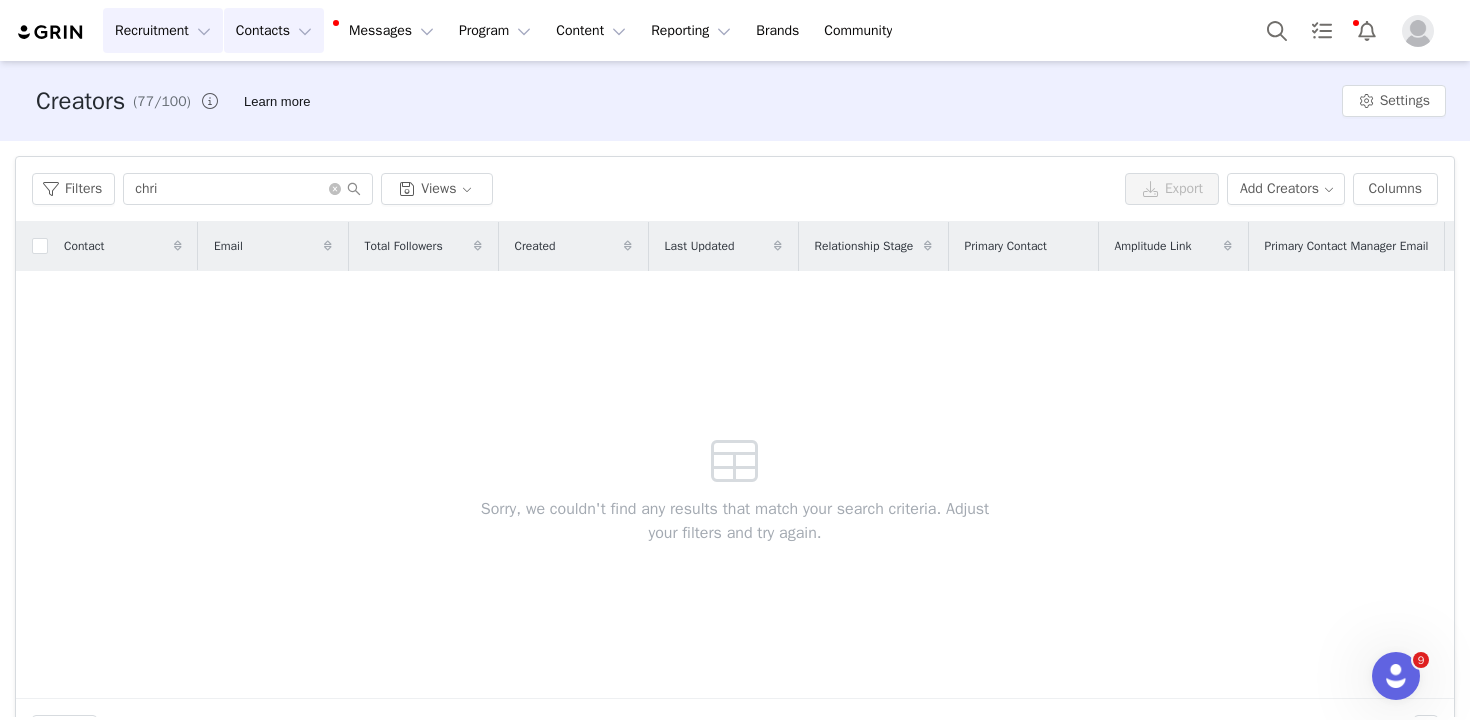 click on "Recruitment Recruitment" at bounding box center [163, 30] 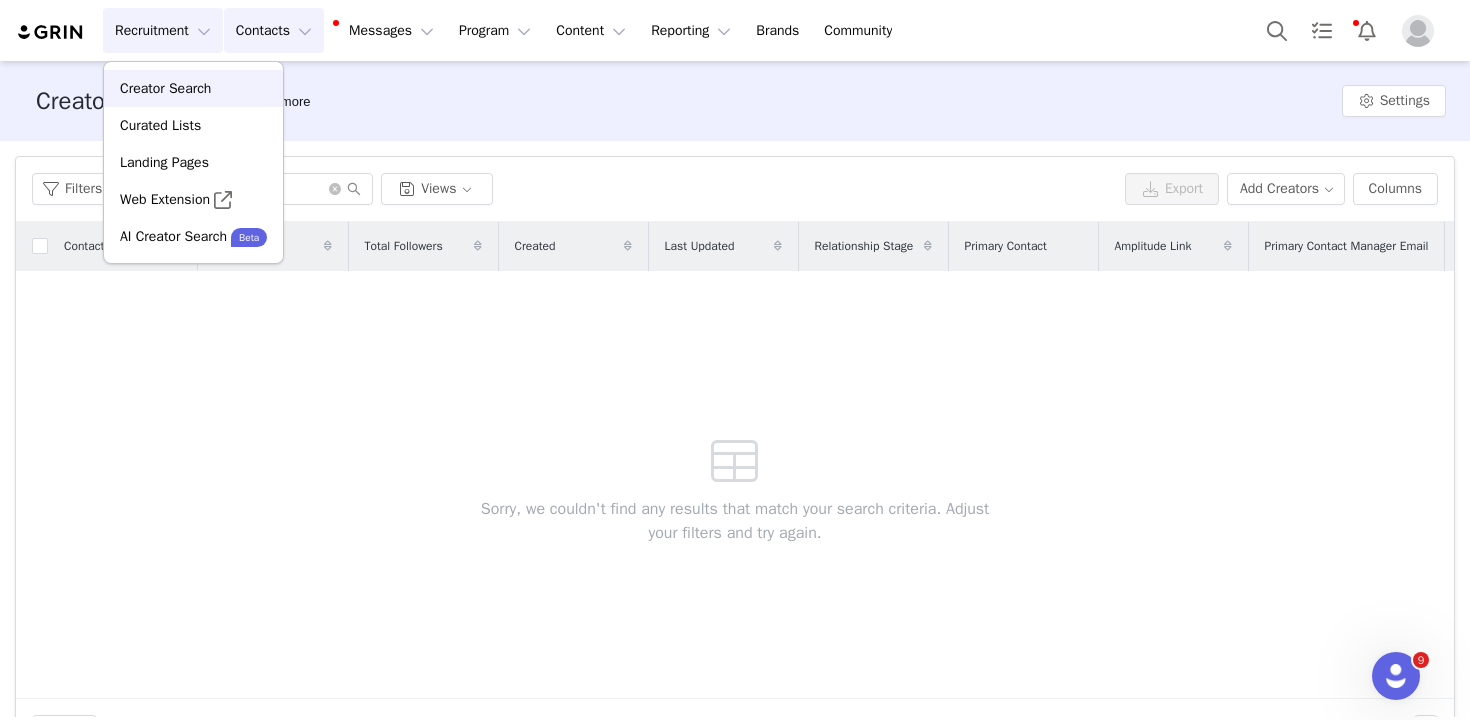 click on "Creator Search" at bounding box center (193, 88) 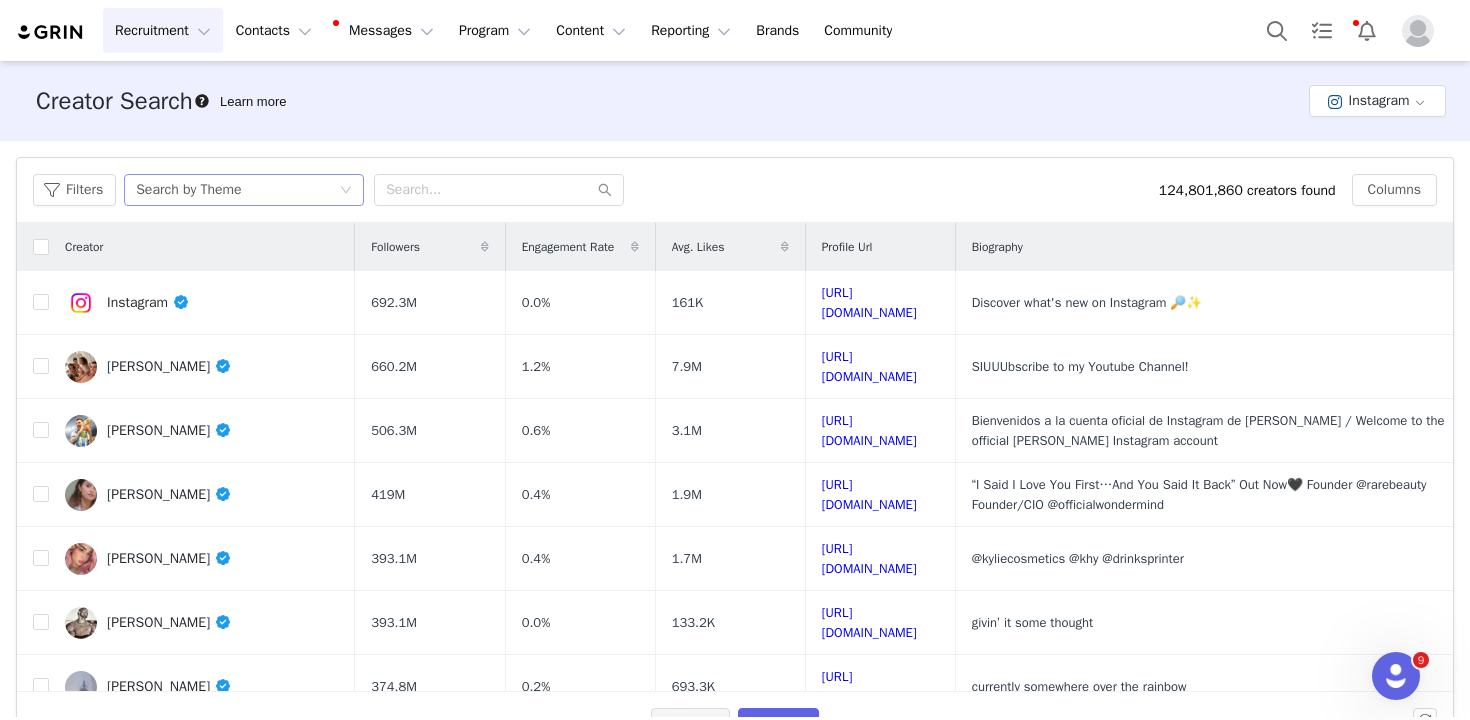 click on "Search by Theme" at bounding box center (188, 190) 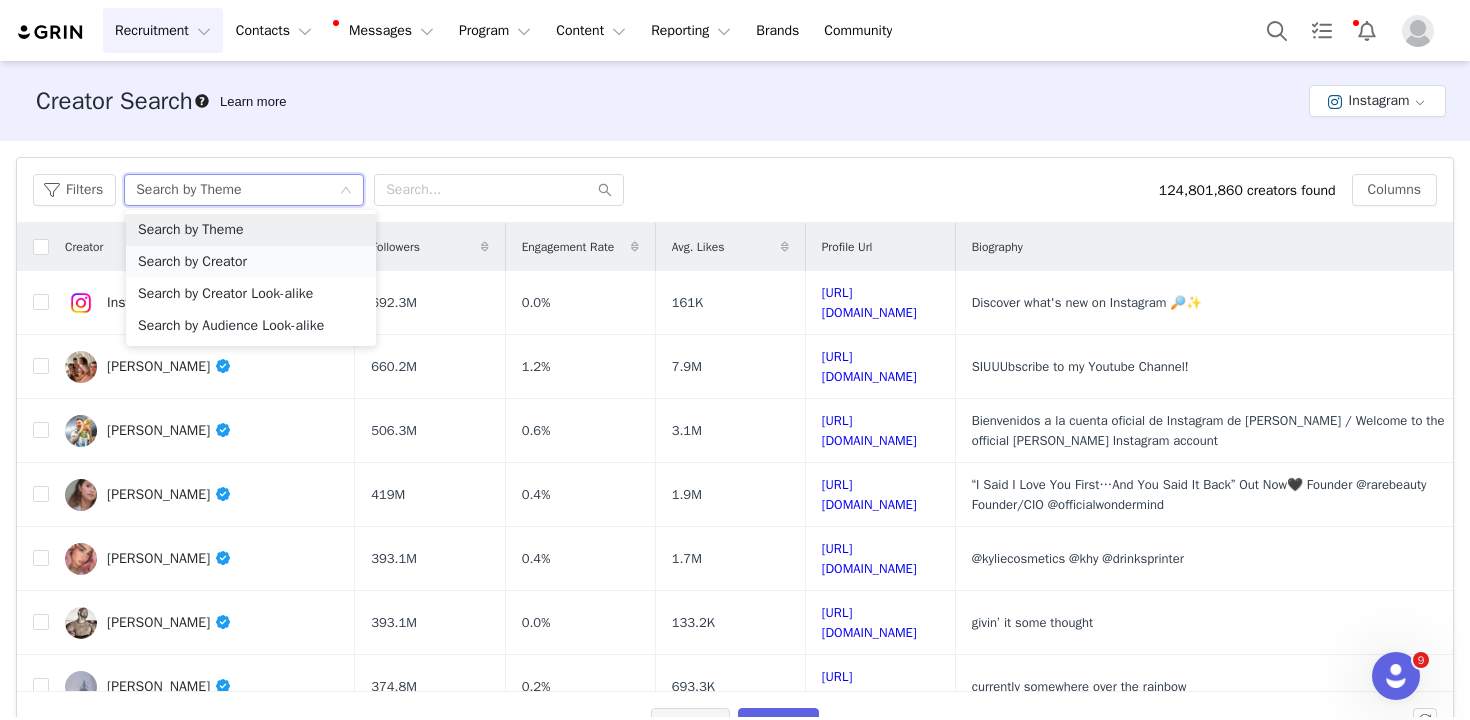 click on "Search by Creator" at bounding box center [251, 262] 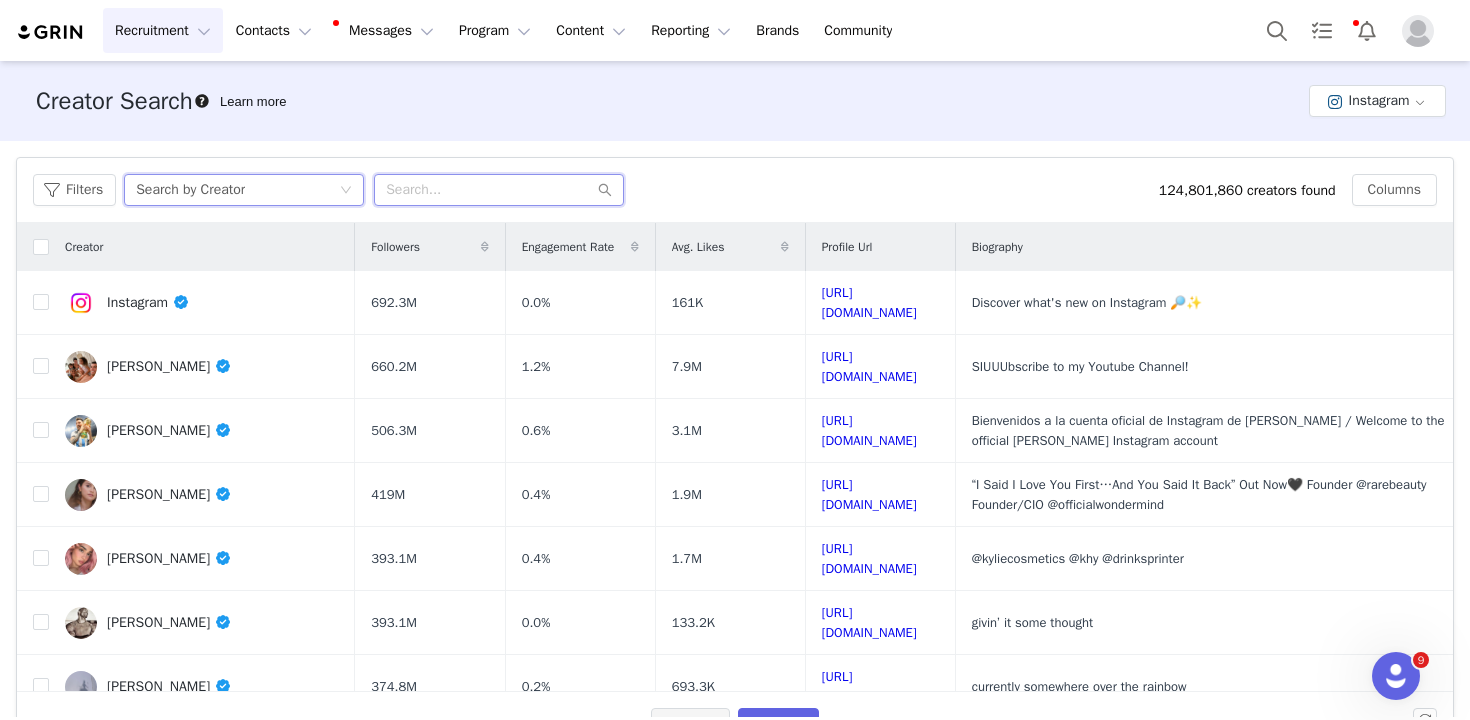 click at bounding box center (499, 190) 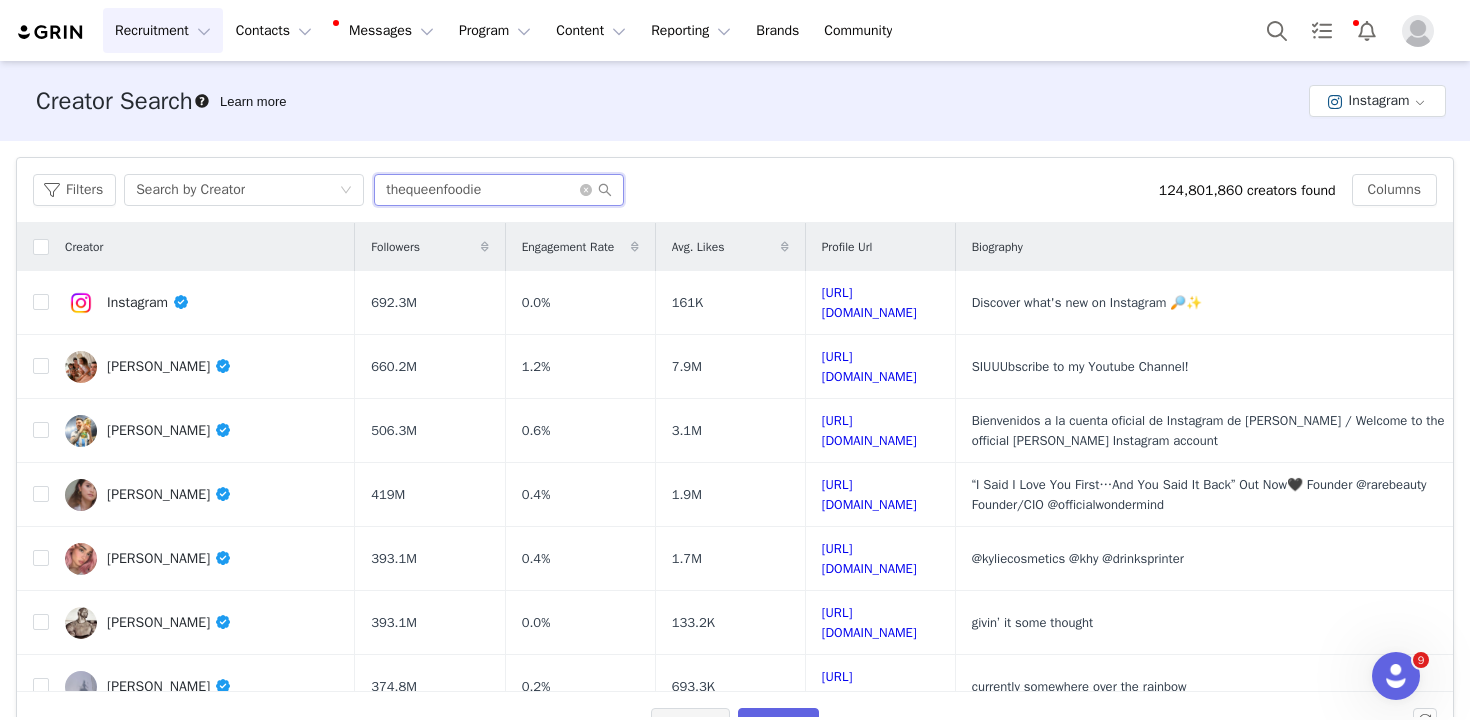type on "thequeenfoodie" 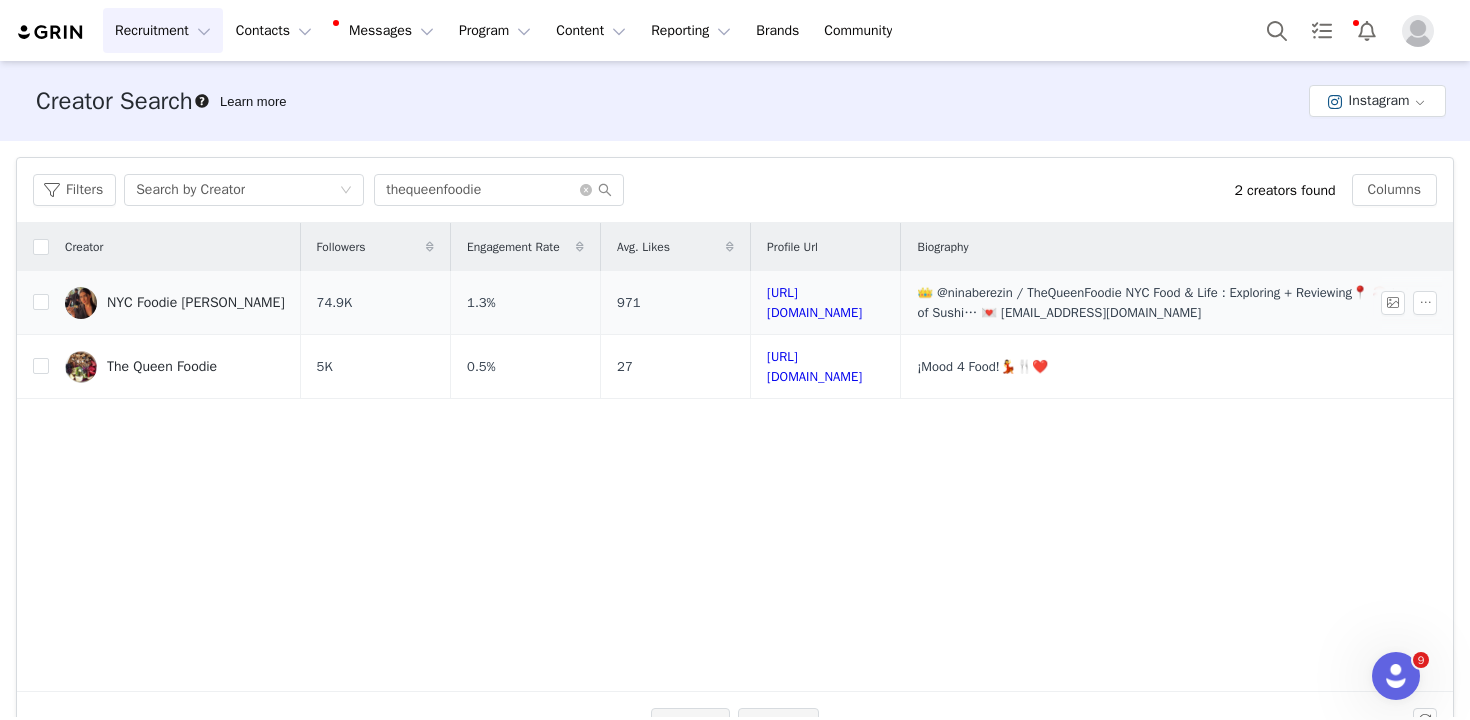 click on "NYC Foodie [PERSON_NAME]" at bounding box center [196, 303] 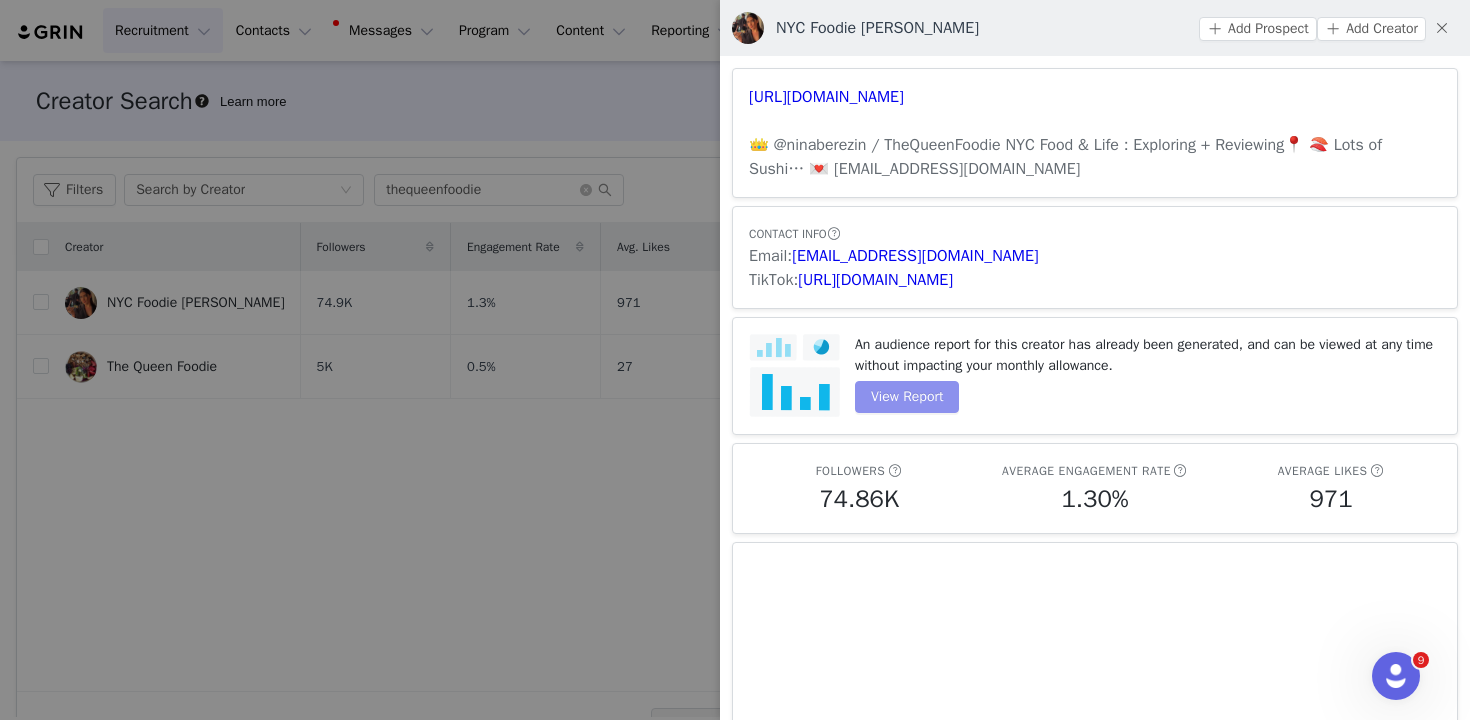 click on "View Report" at bounding box center (907, 397) 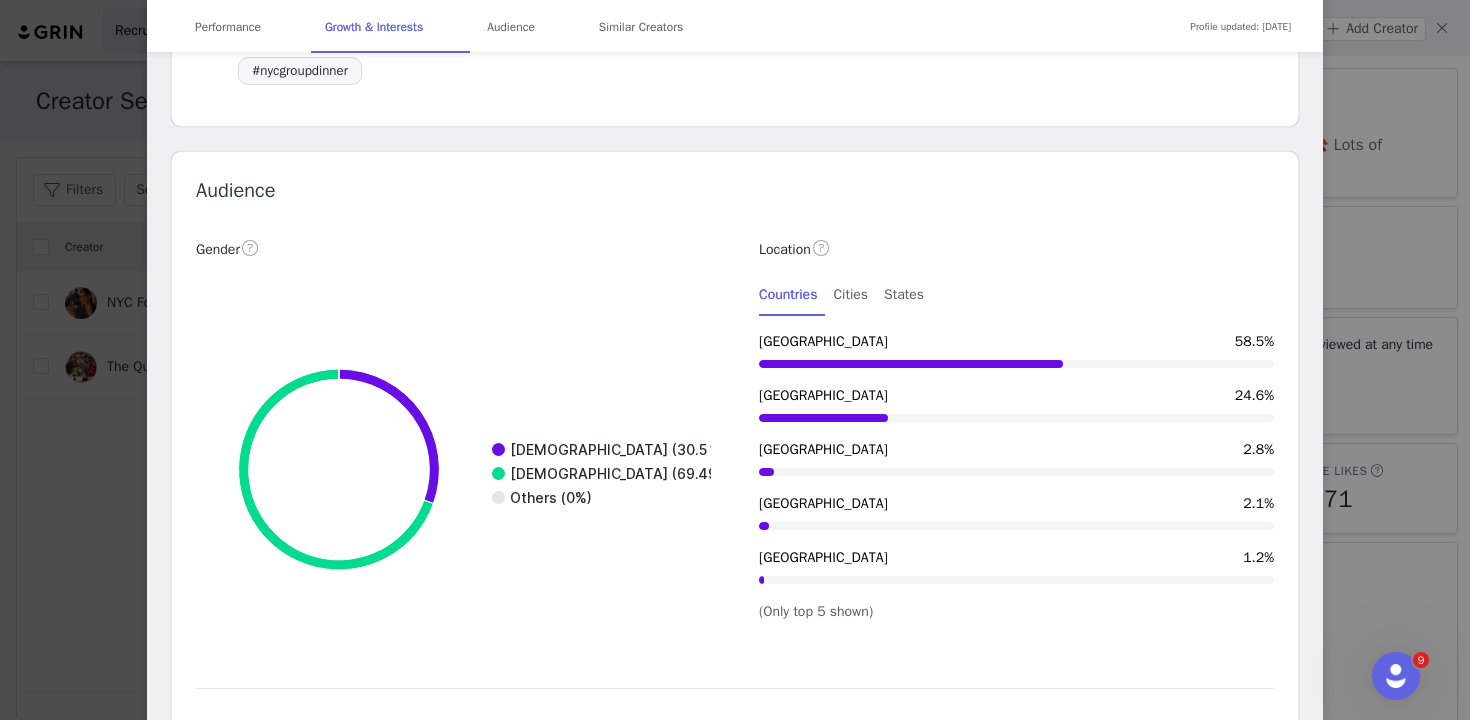 scroll, scrollTop: 2734, scrollLeft: 0, axis: vertical 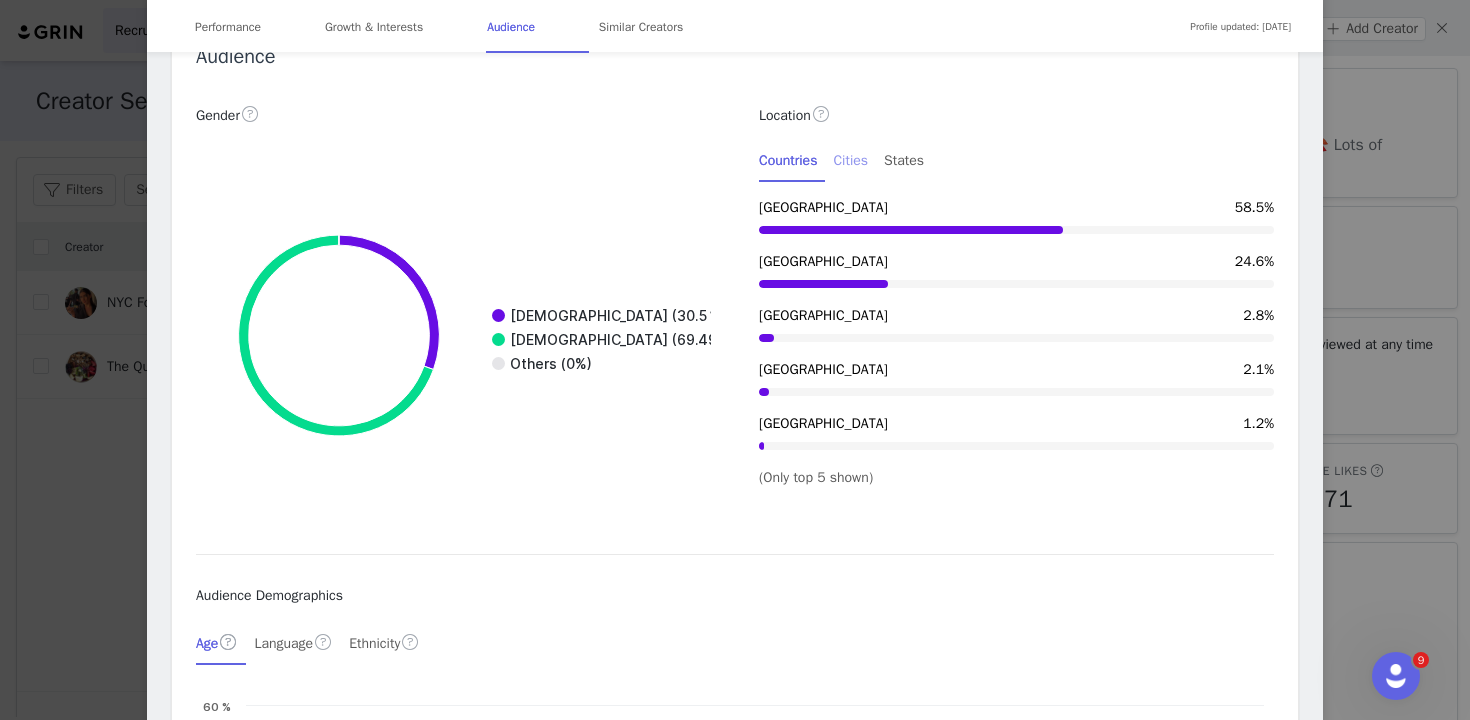click on "Cities" at bounding box center (850, 160) 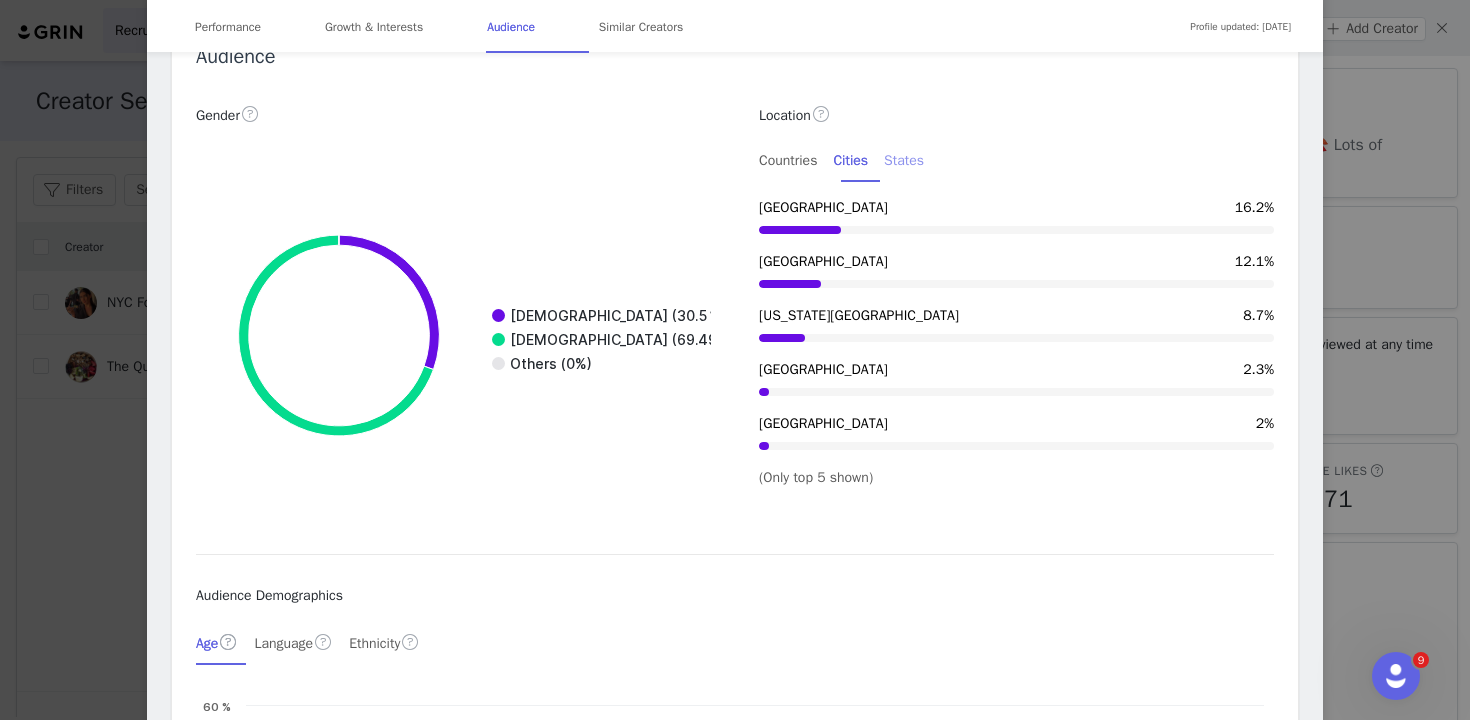 click on "States" at bounding box center [904, 160] 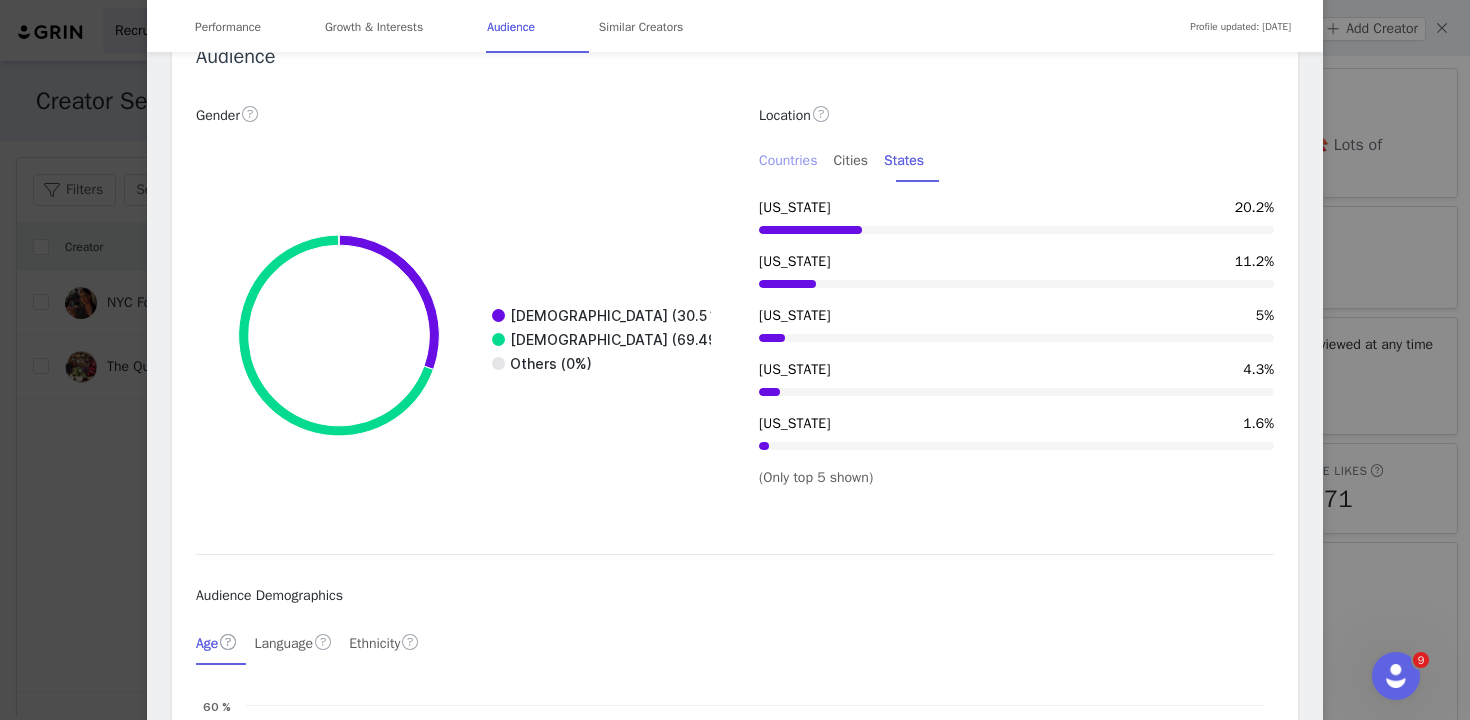 click on "Countries" at bounding box center [788, 160] 